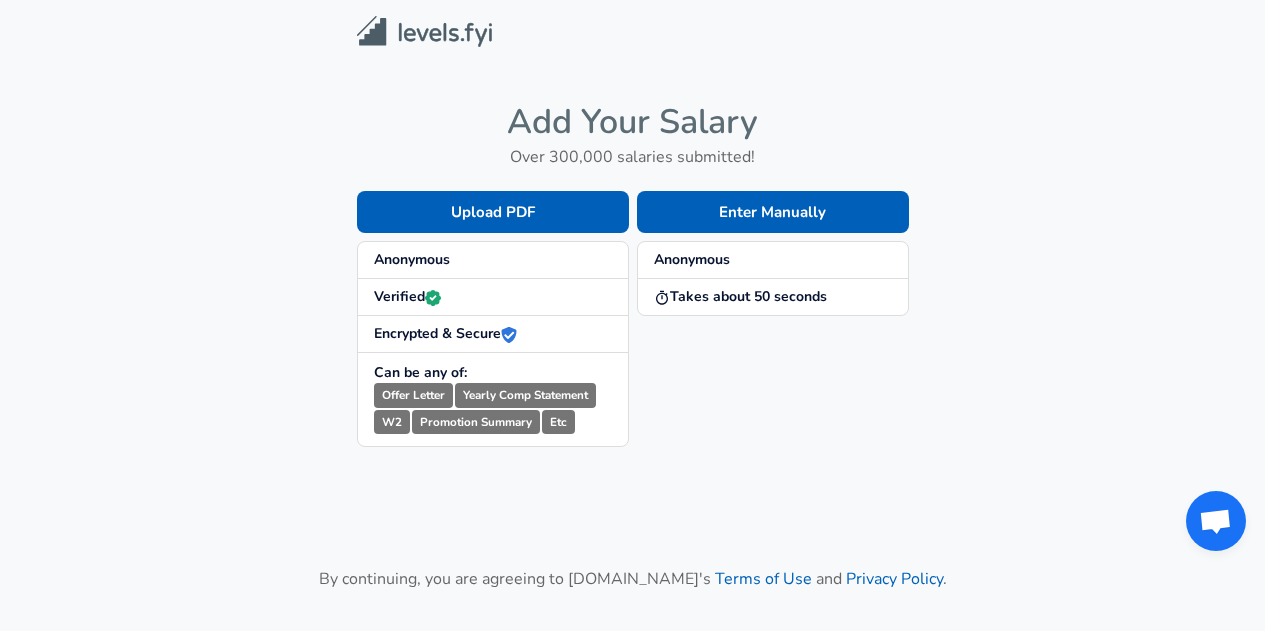 scroll, scrollTop: 0, scrollLeft: 0, axis: both 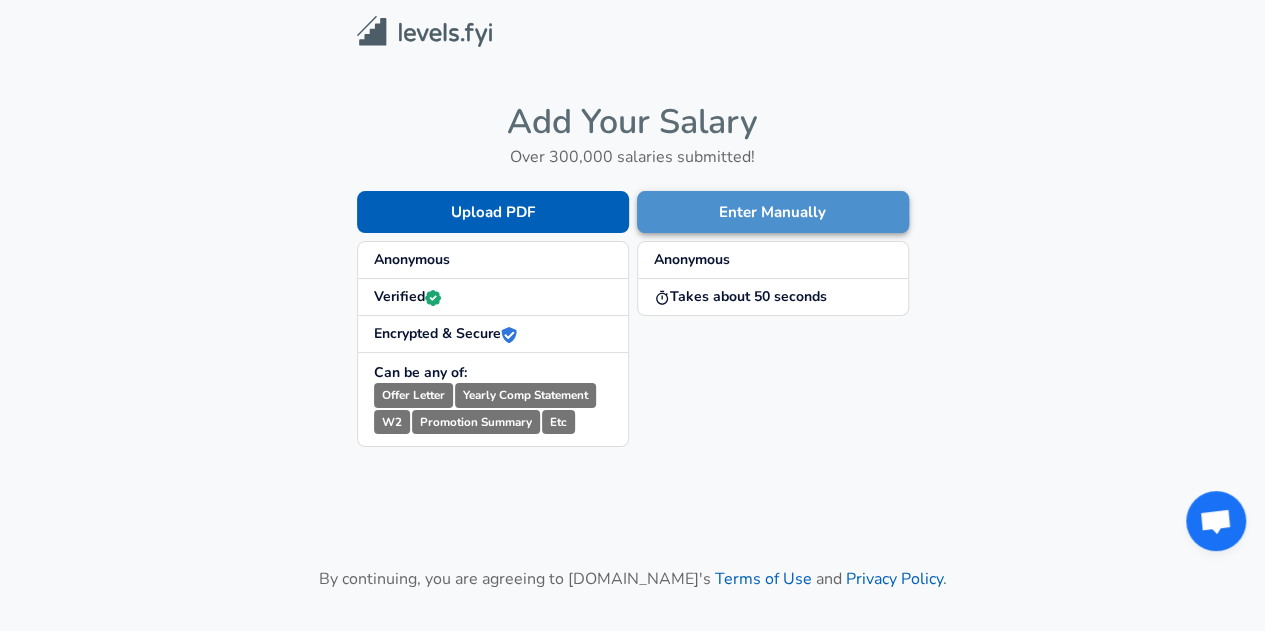 click on "Enter Manually" at bounding box center [773, 212] 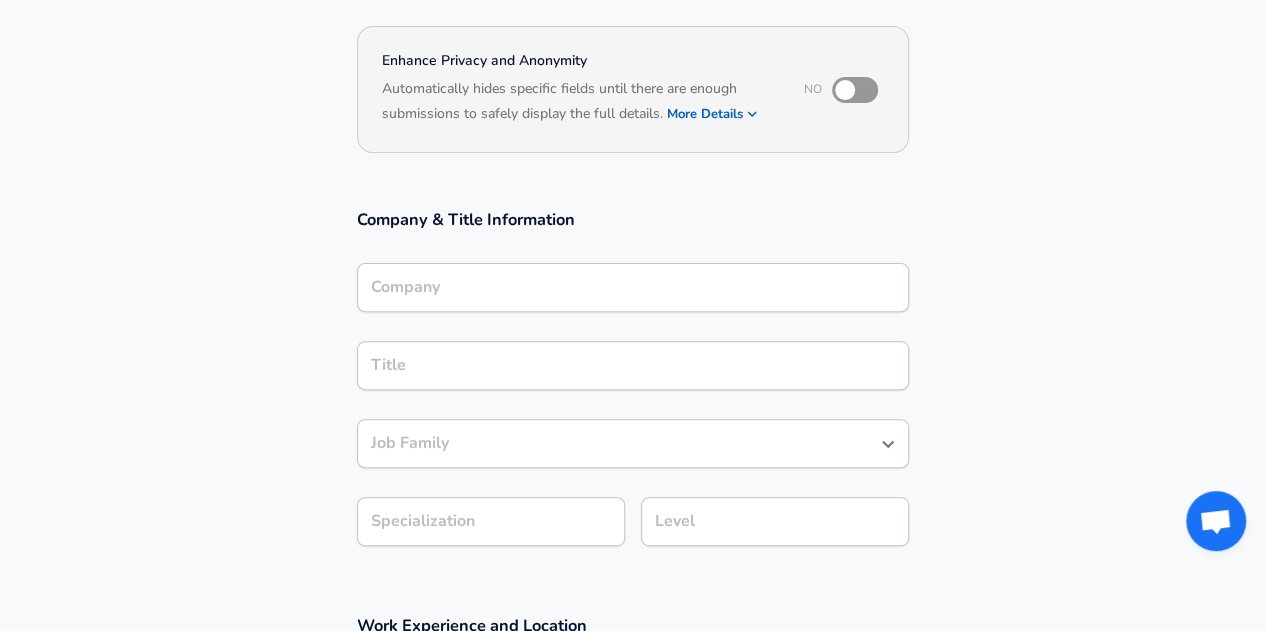 scroll, scrollTop: 170, scrollLeft: 0, axis: vertical 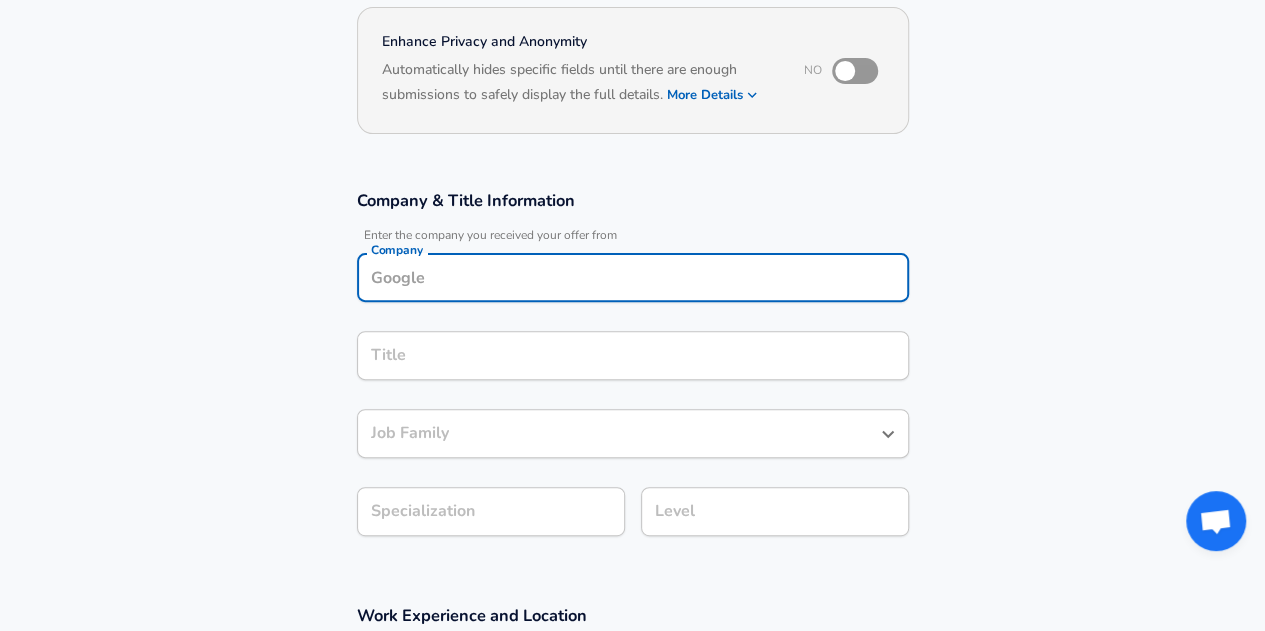 click on "Company" at bounding box center [633, 277] 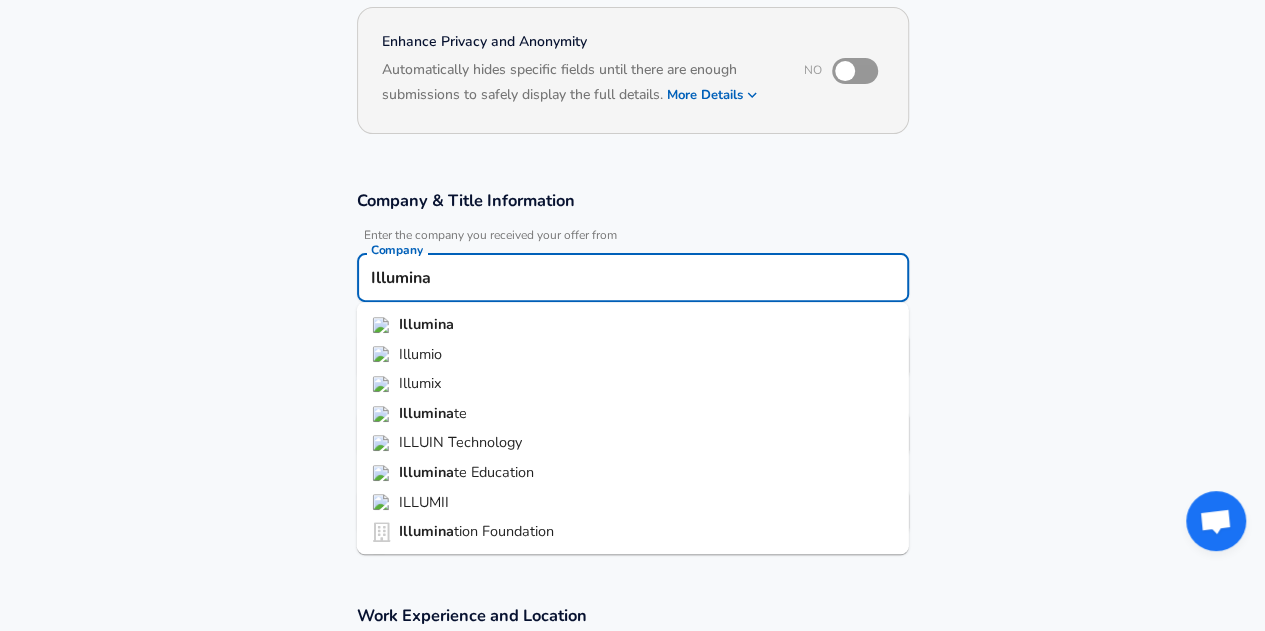 type on "Illumina" 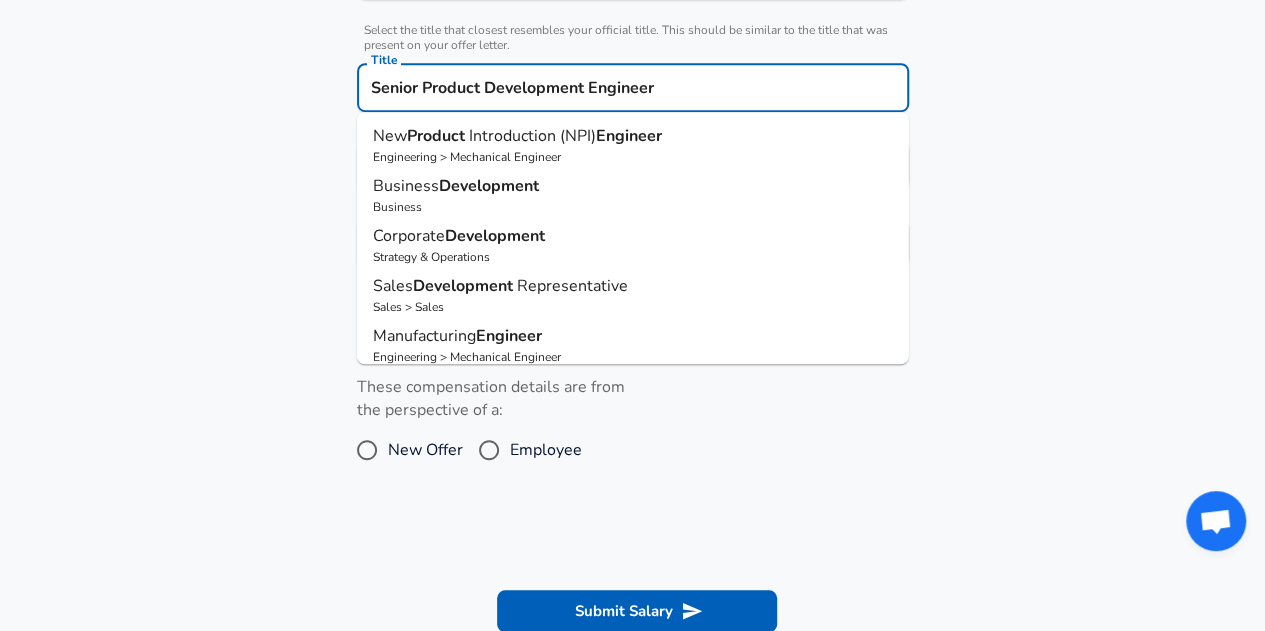 scroll, scrollTop: 540, scrollLeft: 0, axis: vertical 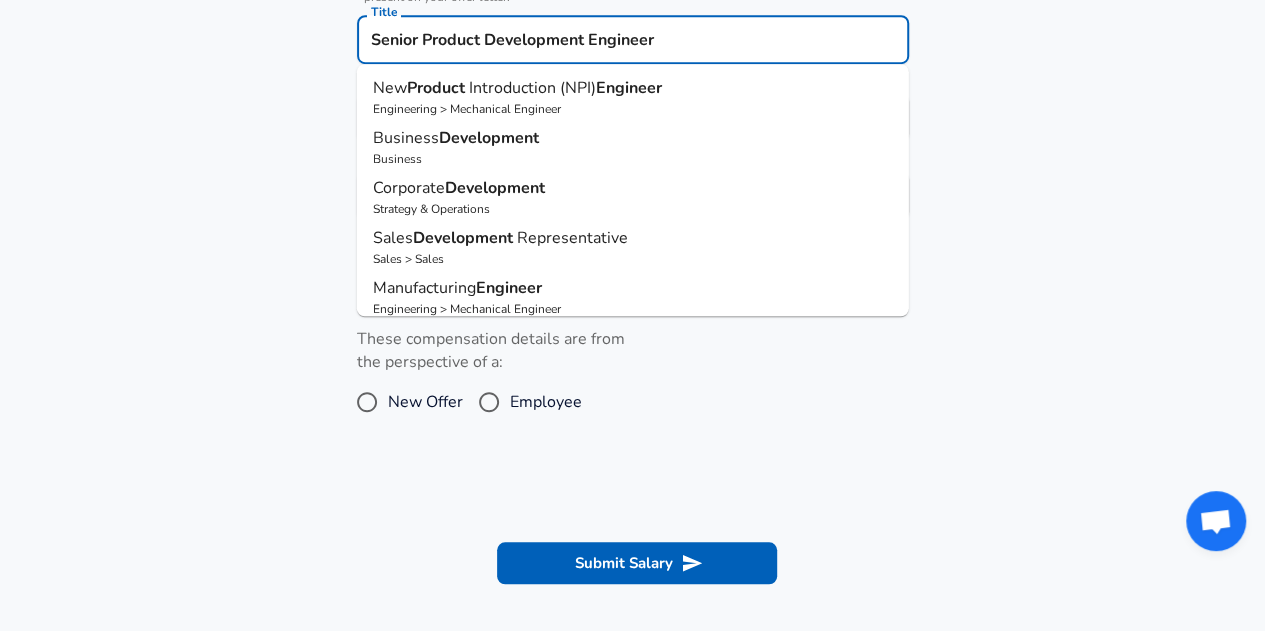 type on "Senior Product Development Engineer" 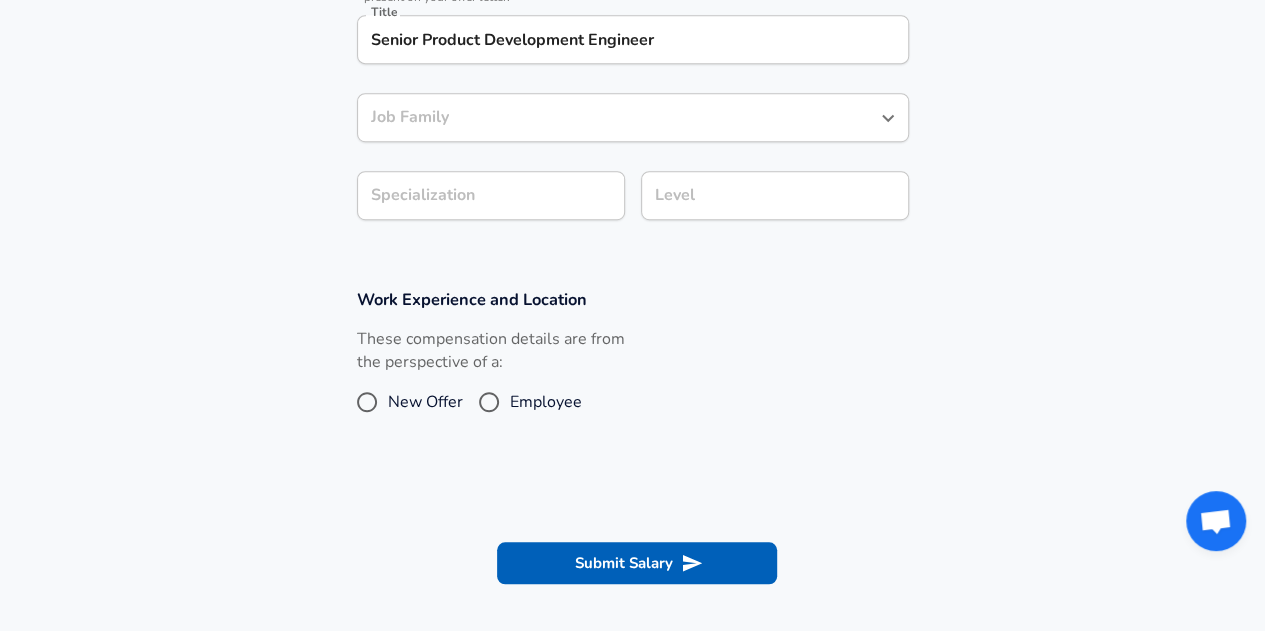 click on "Work Experience and Location These compensation details are from the perspective of a: New Offer Employee" at bounding box center [632, 365] 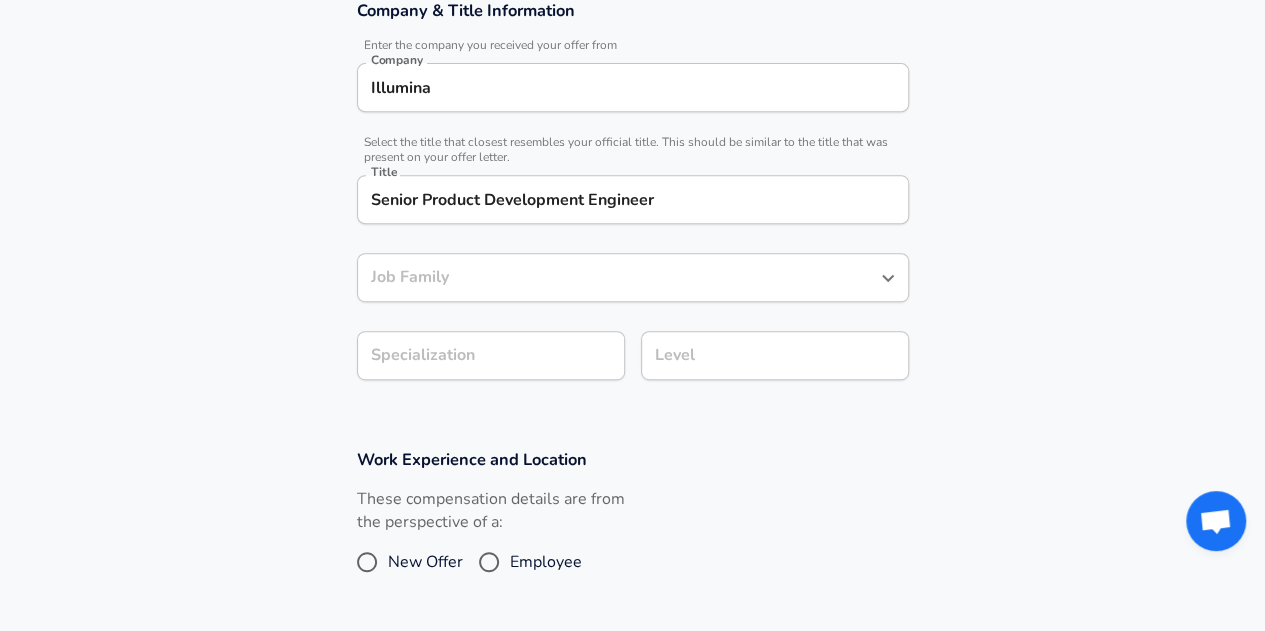 scroll, scrollTop: 420, scrollLeft: 0, axis: vertical 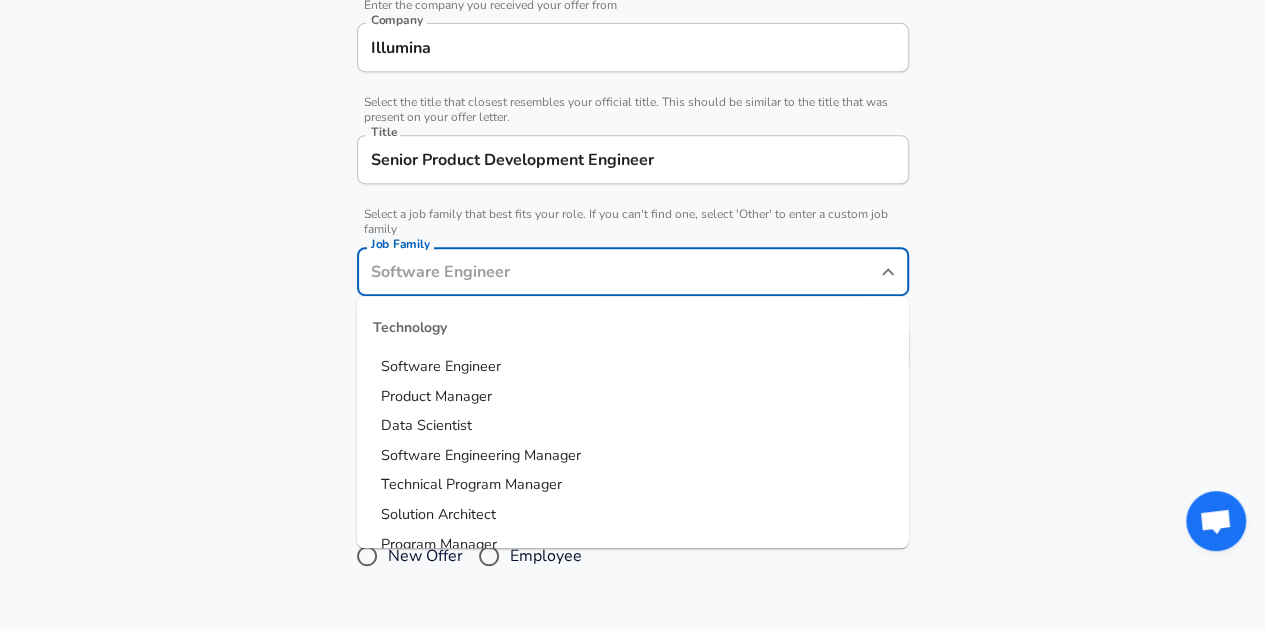 click on "Job Family" at bounding box center [618, 271] 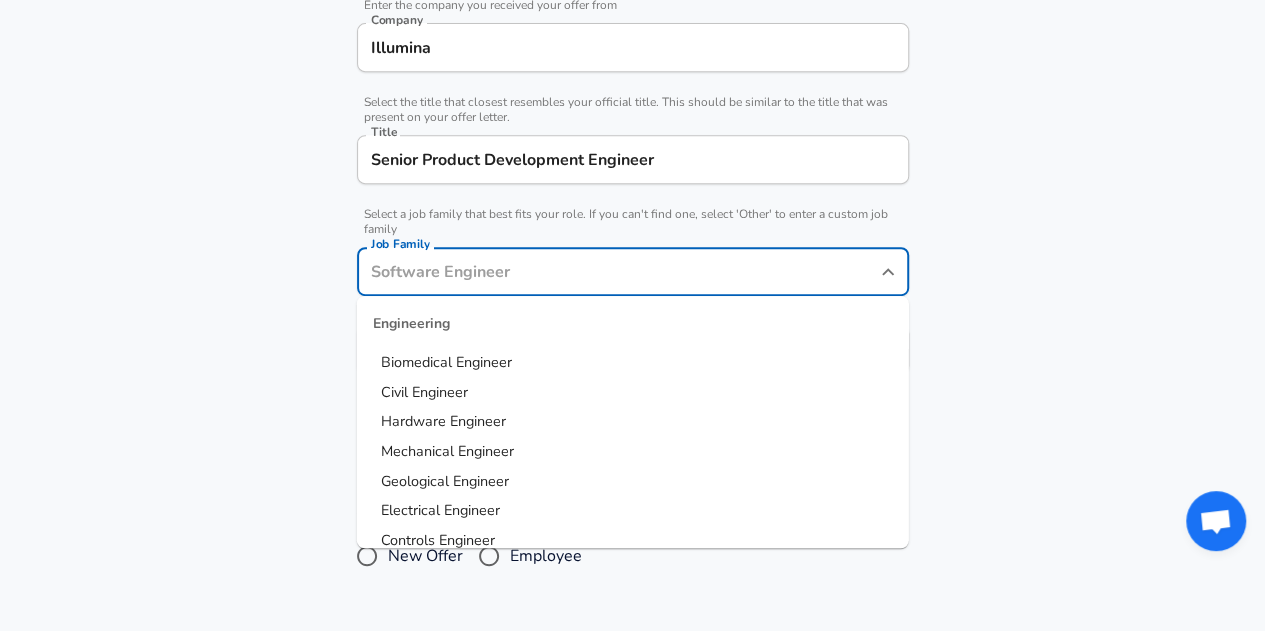 scroll, scrollTop: 347, scrollLeft: 0, axis: vertical 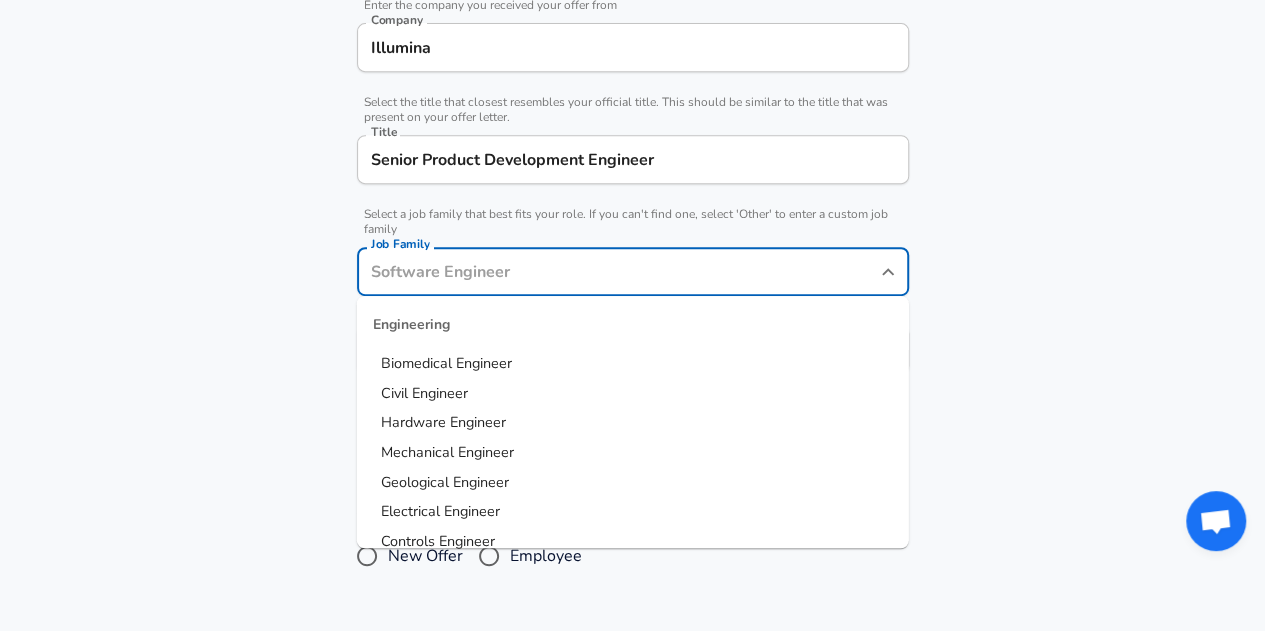 click on "Mechanical Engineer" at bounding box center (447, 452) 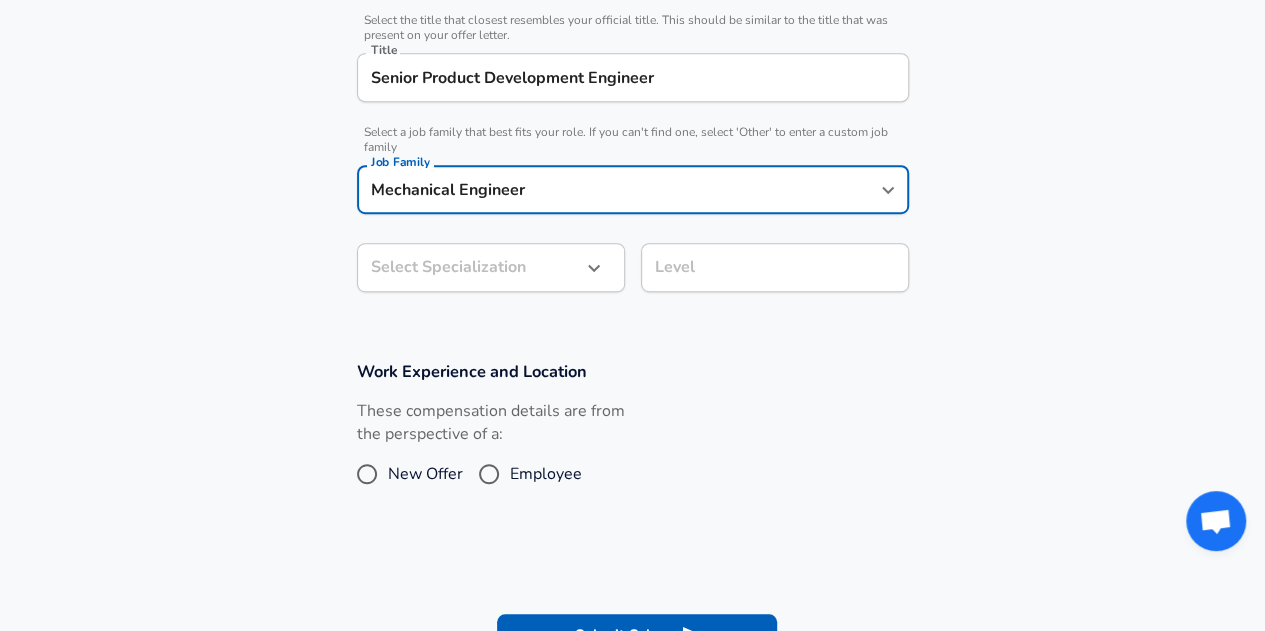 scroll, scrollTop: 507, scrollLeft: 0, axis: vertical 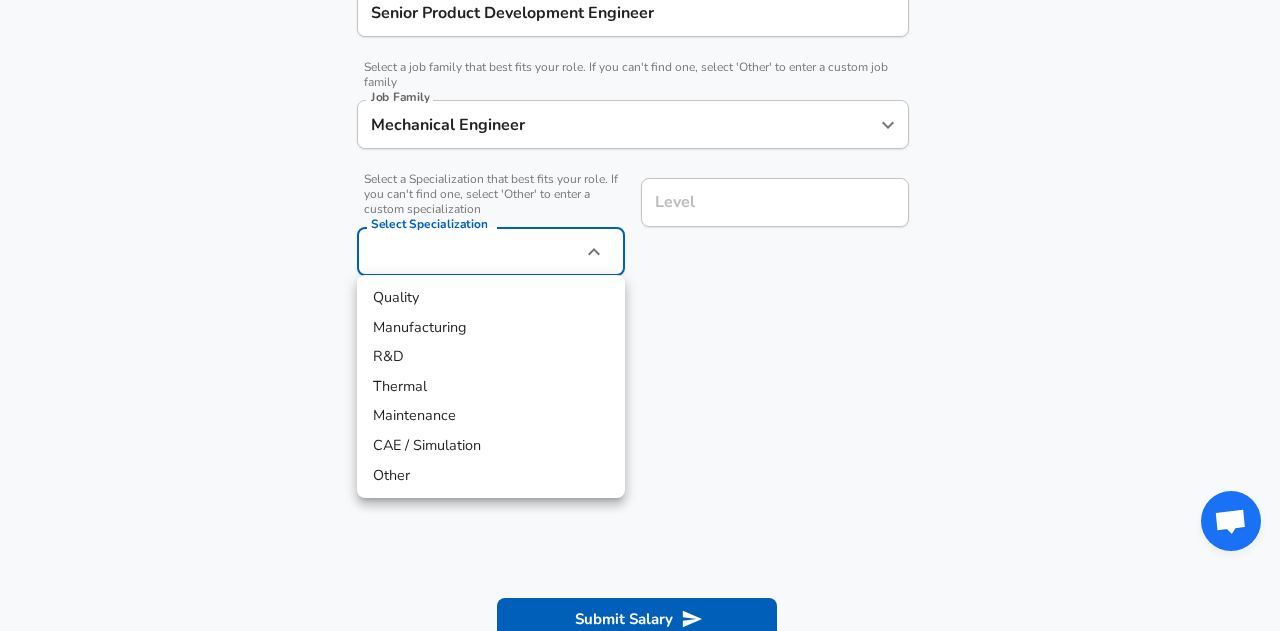 click on "Restart Add Your Salary Upload your offer letter   to verify your submission Enhance Privacy and Anonymity No Automatically hides specific fields until there are enough submissions to safely display the full details.   More Details Based on your submission and the data points that we have already collected, we will automatically hide and anonymize specific fields if there aren't enough data points to remain sufficiently anonymous. Company & Title Information   Enter the company you received your offer from Company Illumina Company   Select the title that closest resembles your official title. This should be similar to the title that was present on your offer letter. Title Senior Product Development Engineer Title   Select a job family that best fits your role. If you can't find one, select 'Other' to enter a custom job family Job Family Mechanical Engineer Job Family   Select a Specialization that best fits your role. If you can't find one, select 'Other' to enter a custom specialization Select Specialization" at bounding box center [640, -252] 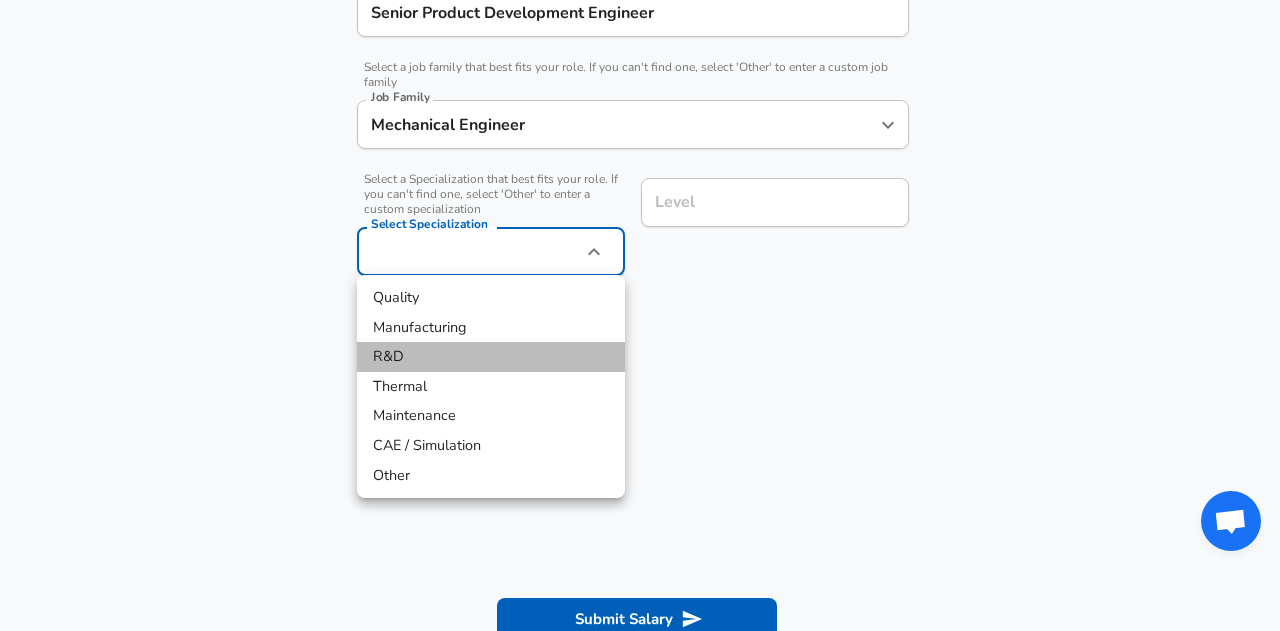 click on "R&D" at bounding box center [491, 357] 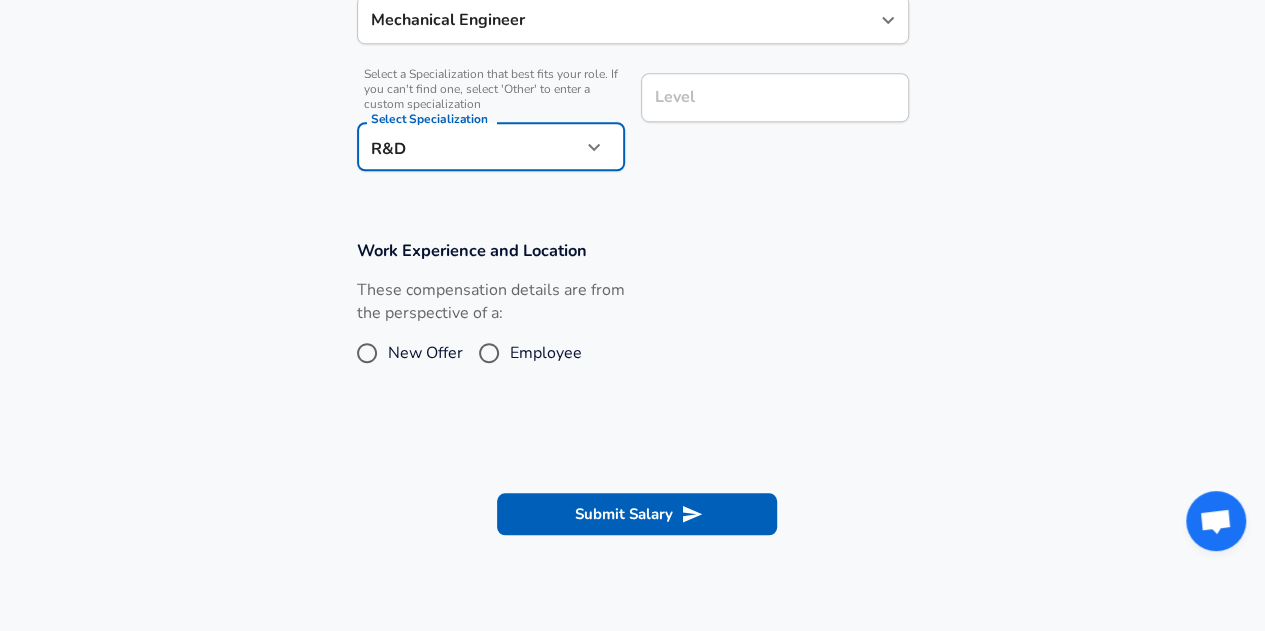 scroll, scrollTop: 673, scrollLeft: 0, axis: vertical 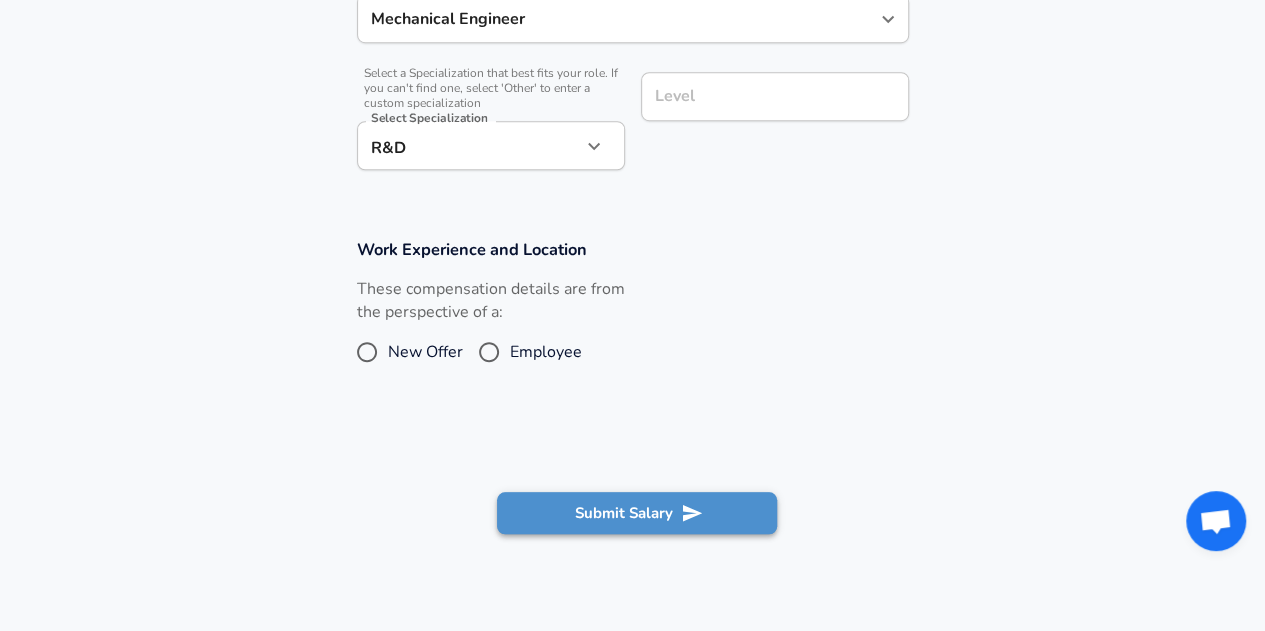 click on "Submit Salary" at bounding box center [637, 513] 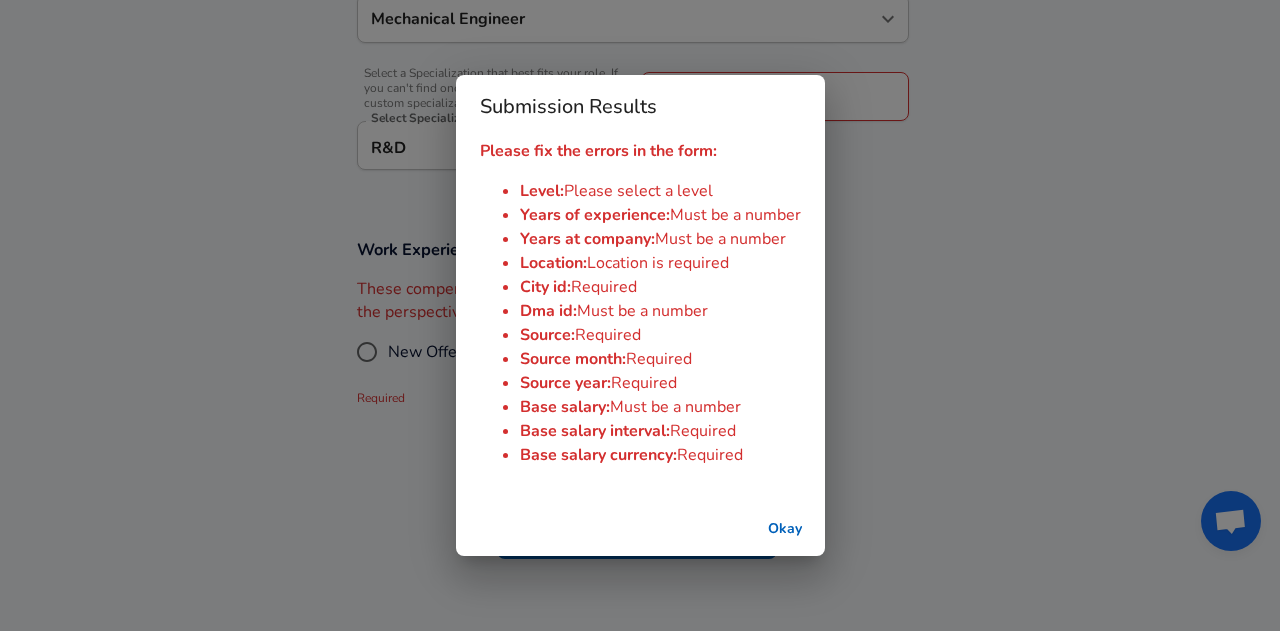 click on "Okay" at bounding box center [785, 529] 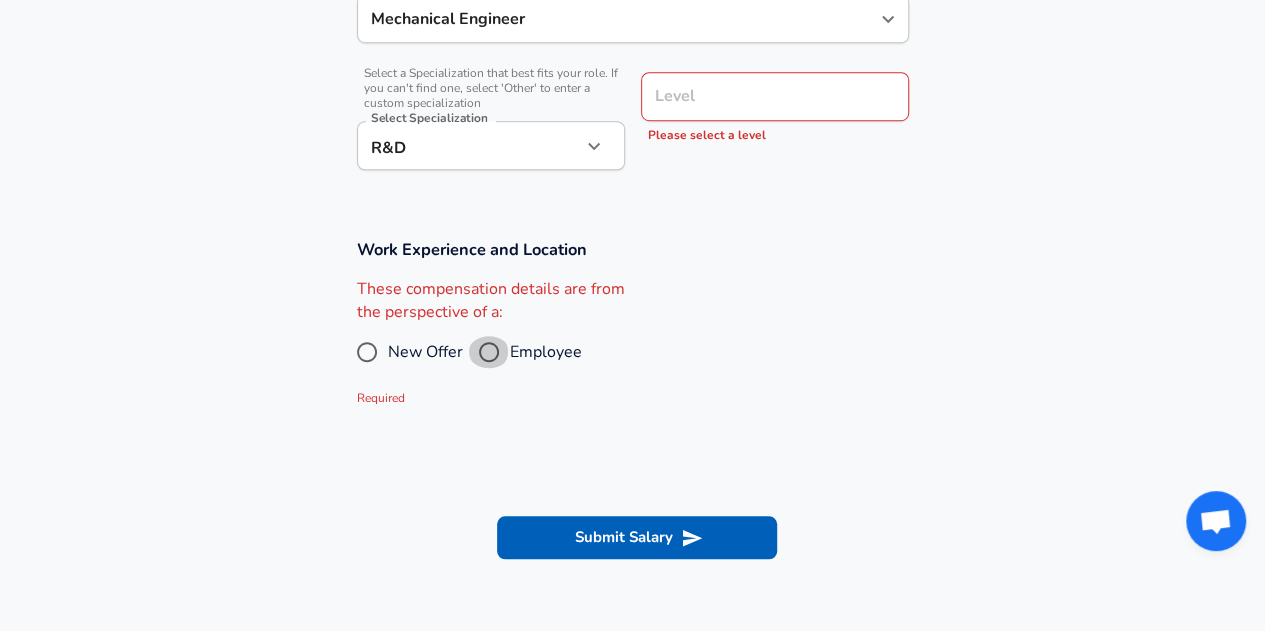 click on "Employee" at bounding box center [489, 352] 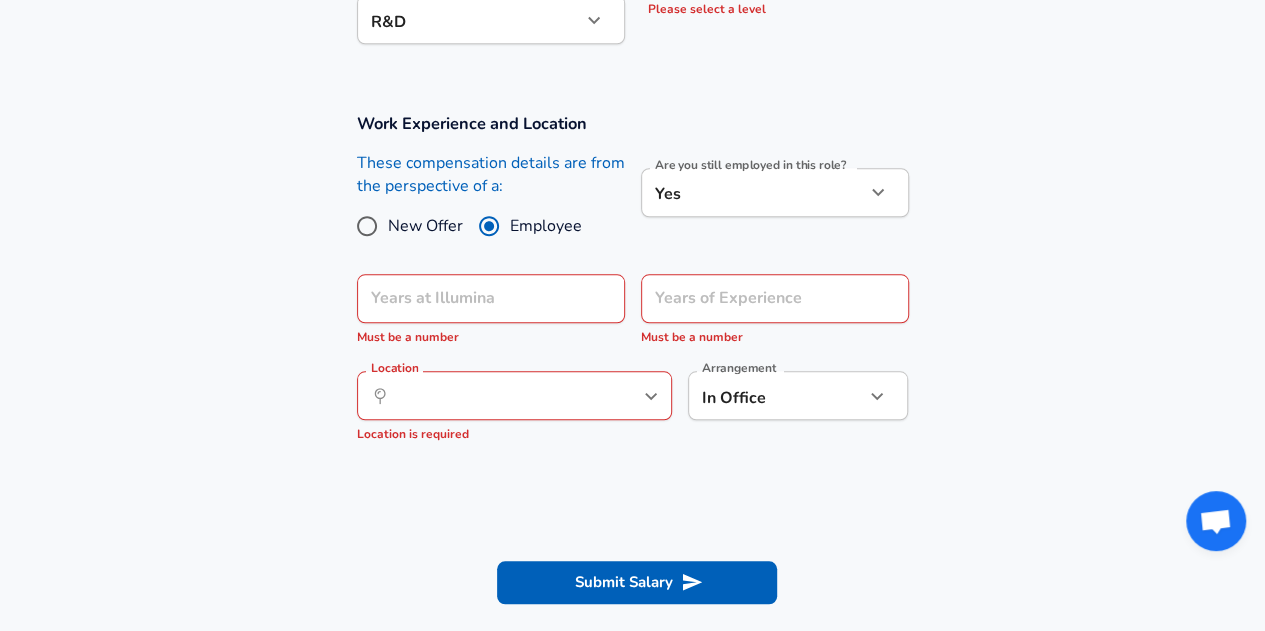 scroll, scrollTop: 800, scrollLeft: 0, axis: vertical 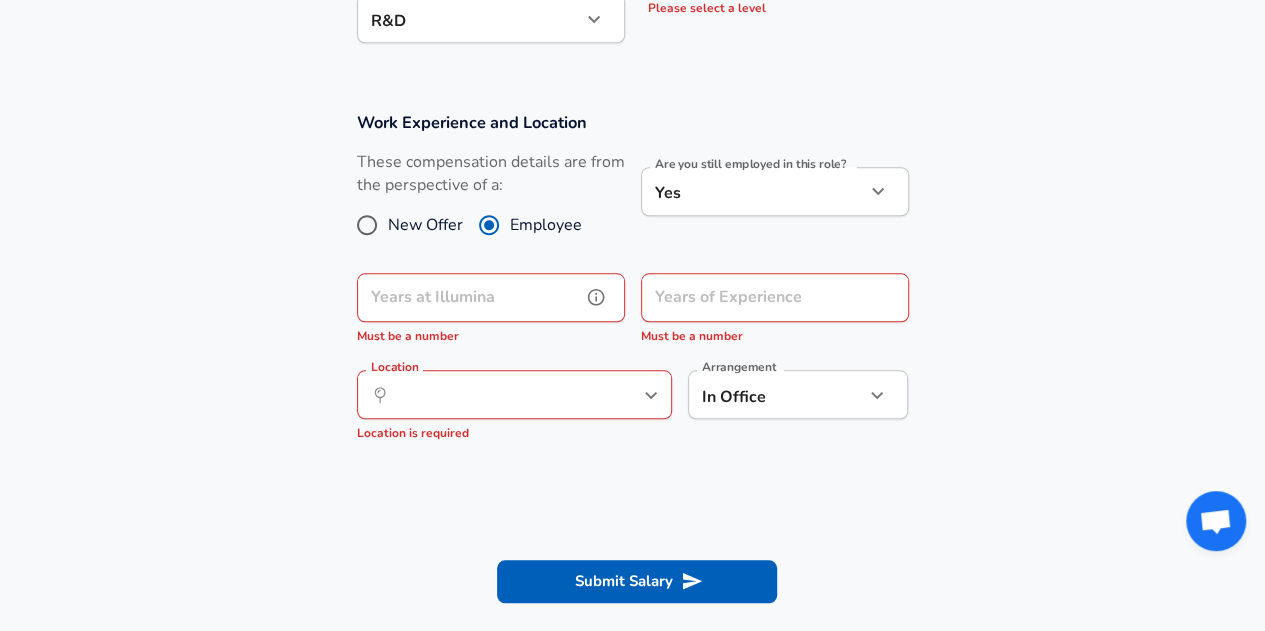 click on "Years at Illumina" at bounding box center (469, 297) 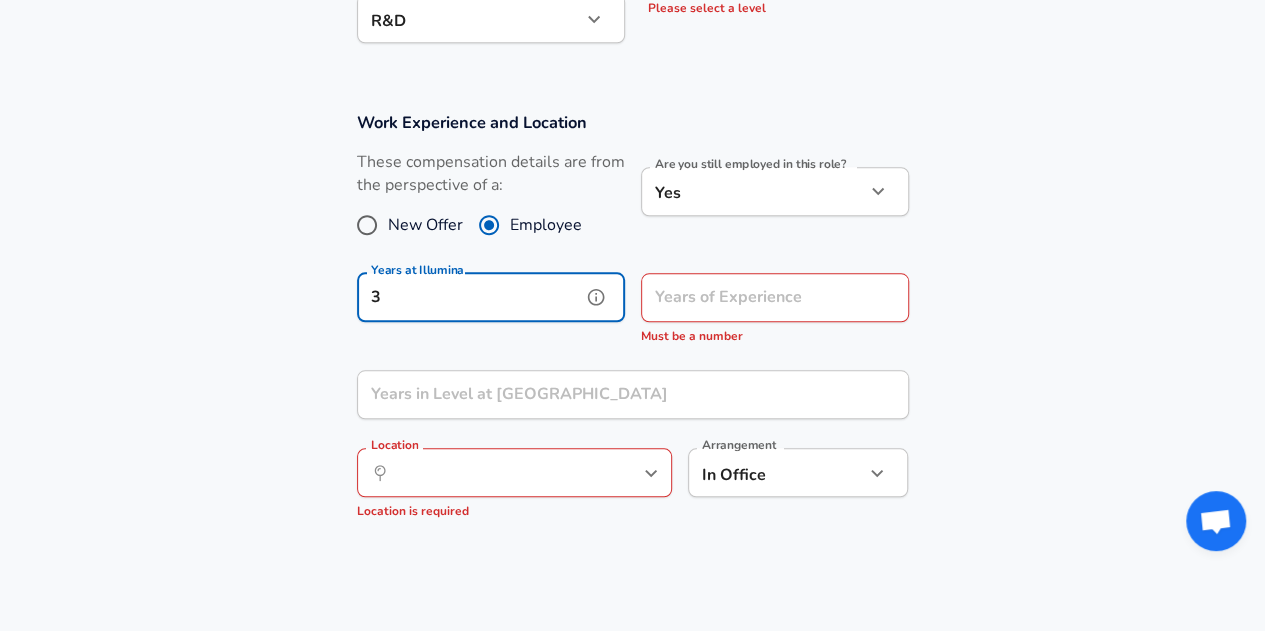 type on "3" 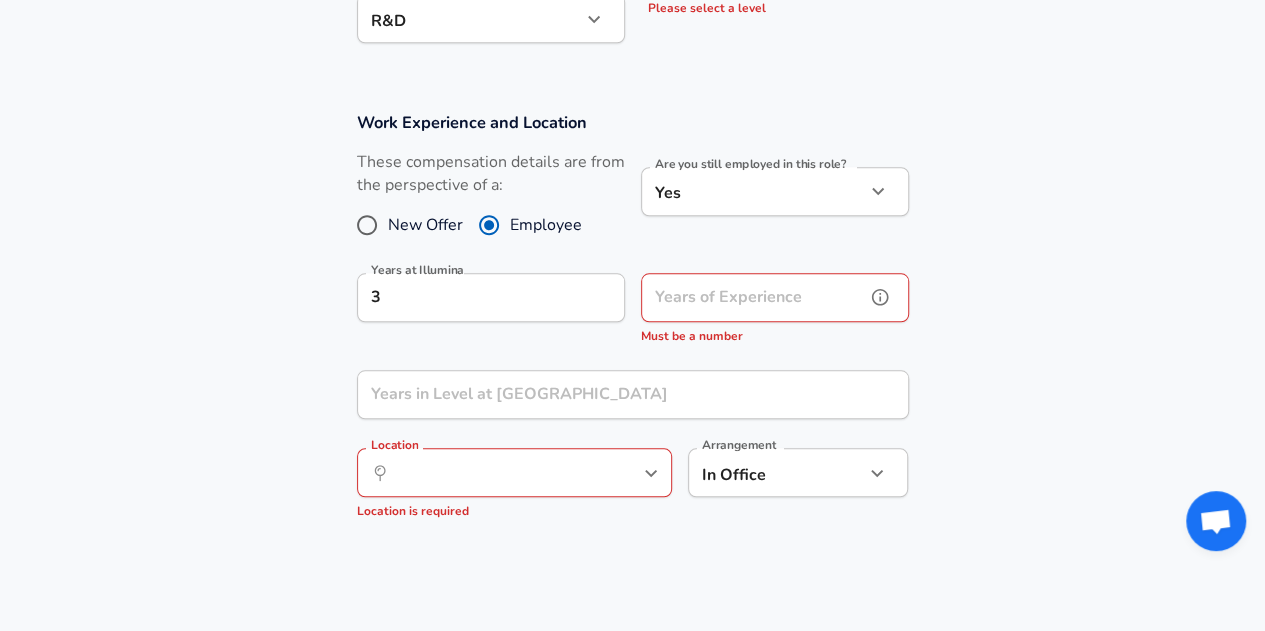 click on "Years of Experience" at bounding box center [753, 297] 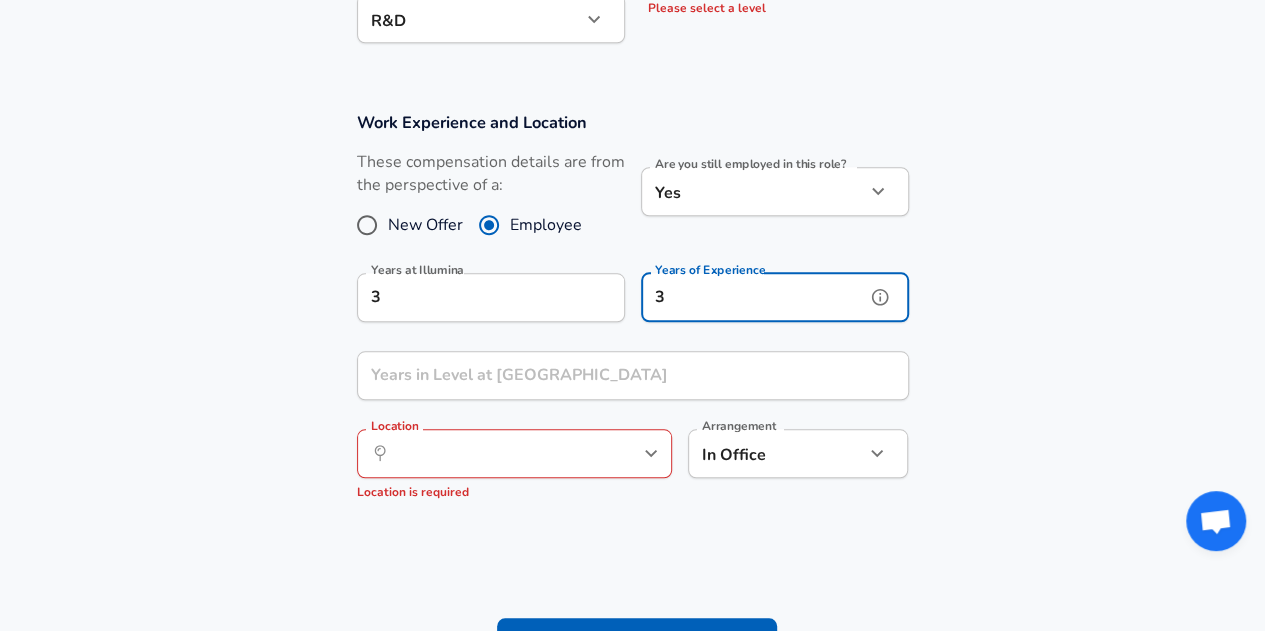 type on "3" 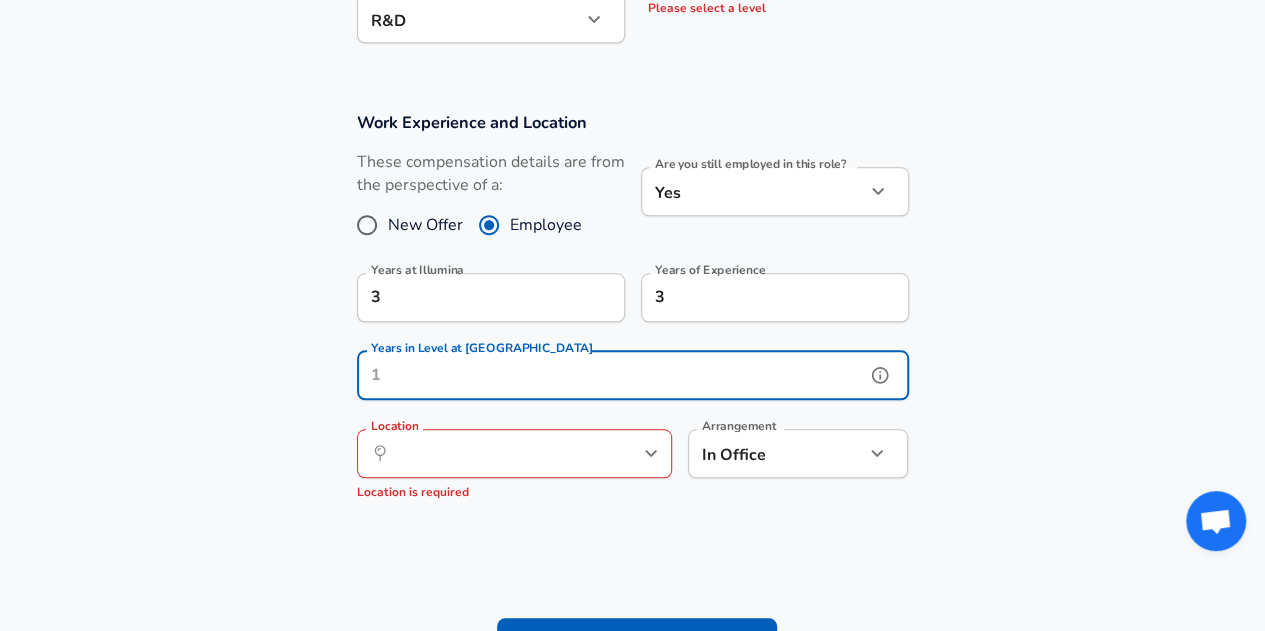 click on "Years in Level at [GEOGRAPHIC_DATA]" at bounding box center [611, 375] 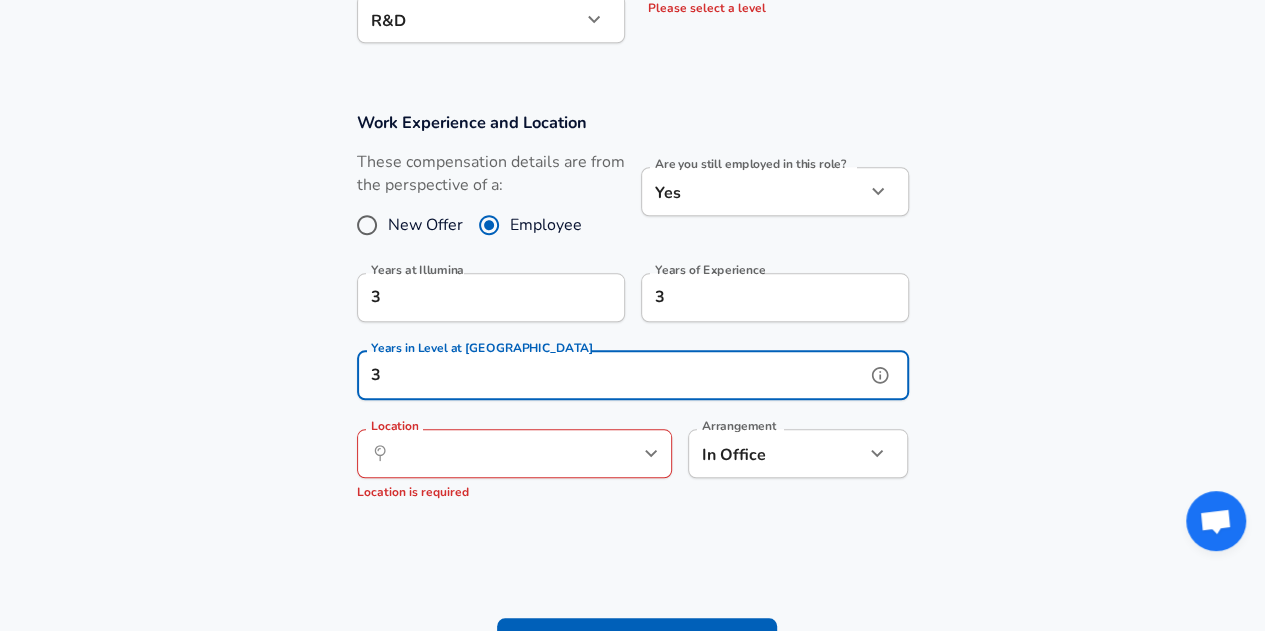 type on "3" 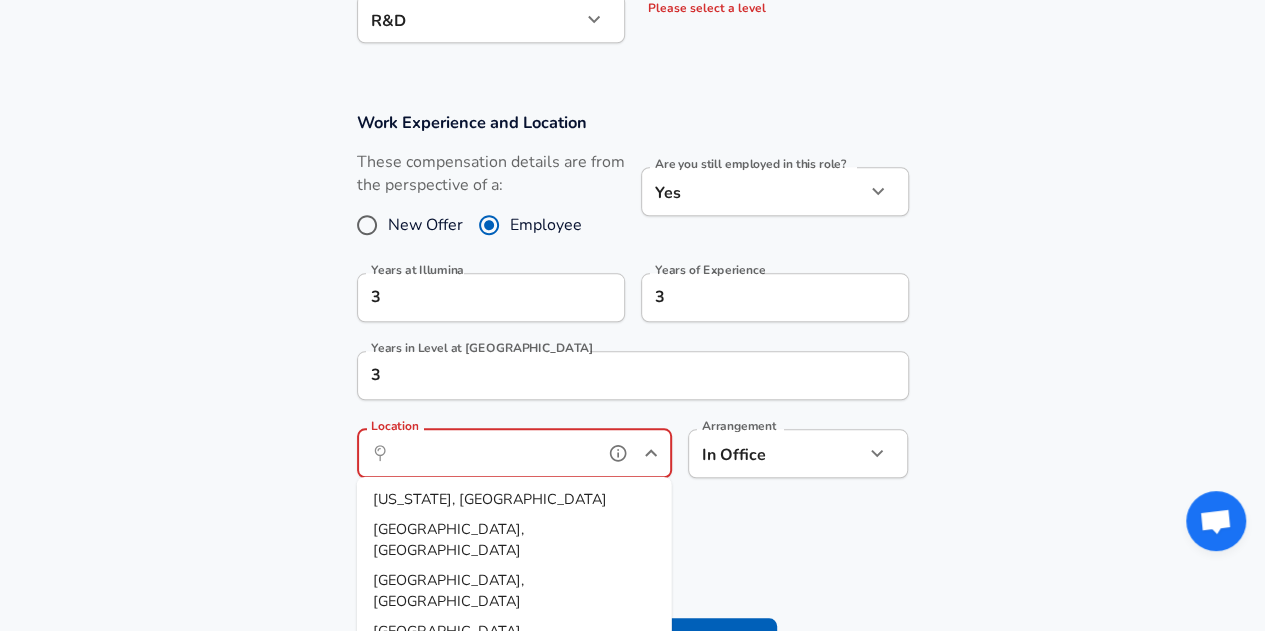 click on "Location" at bounding box center [492, 453] 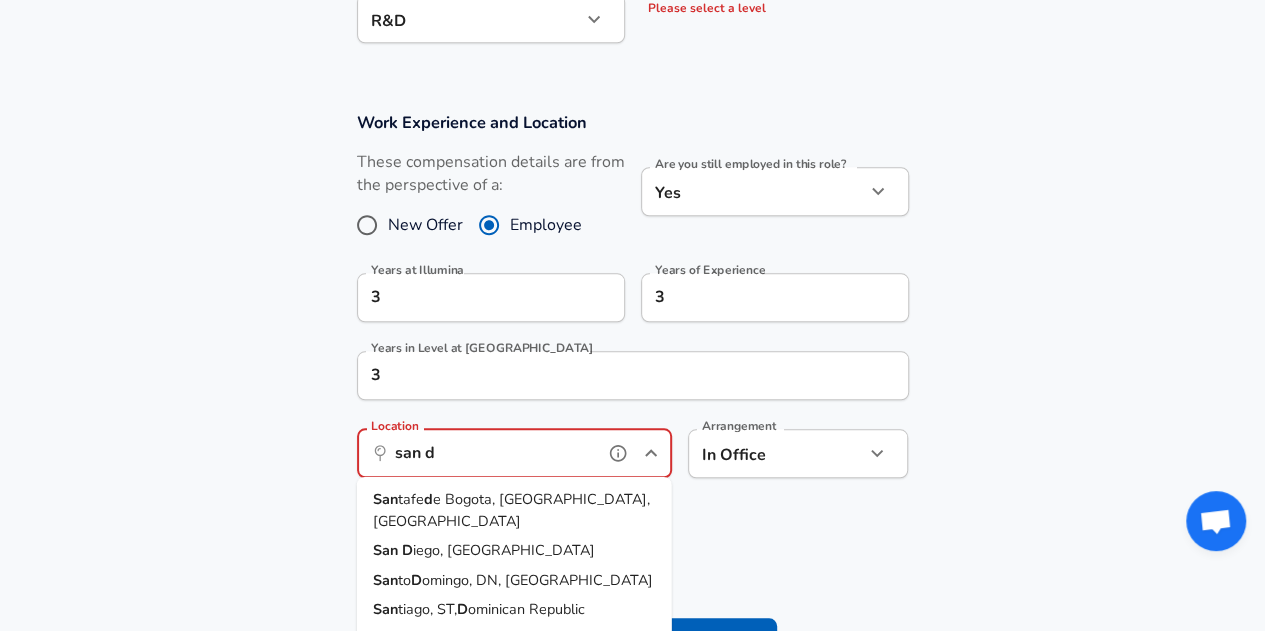 click on "iego, [GEOGRAPHIC_DATA]" at bounding box center (504, 550) 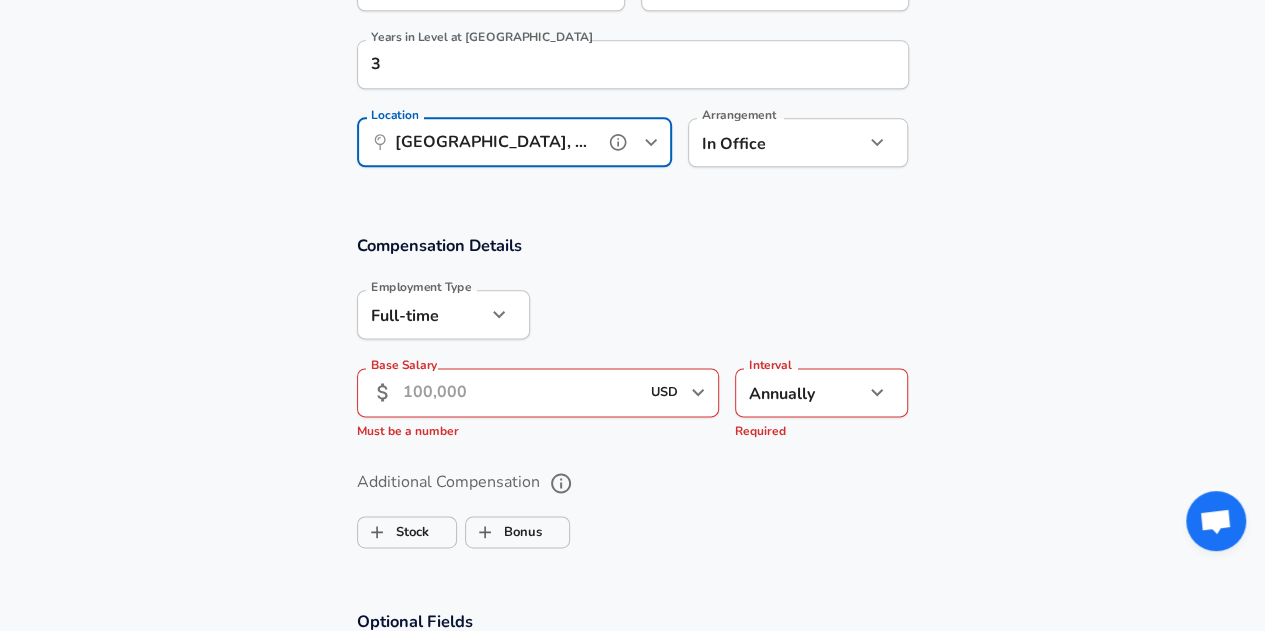 scroll, scrollTop: 1112, scrollLeft: 0, axis: vertical 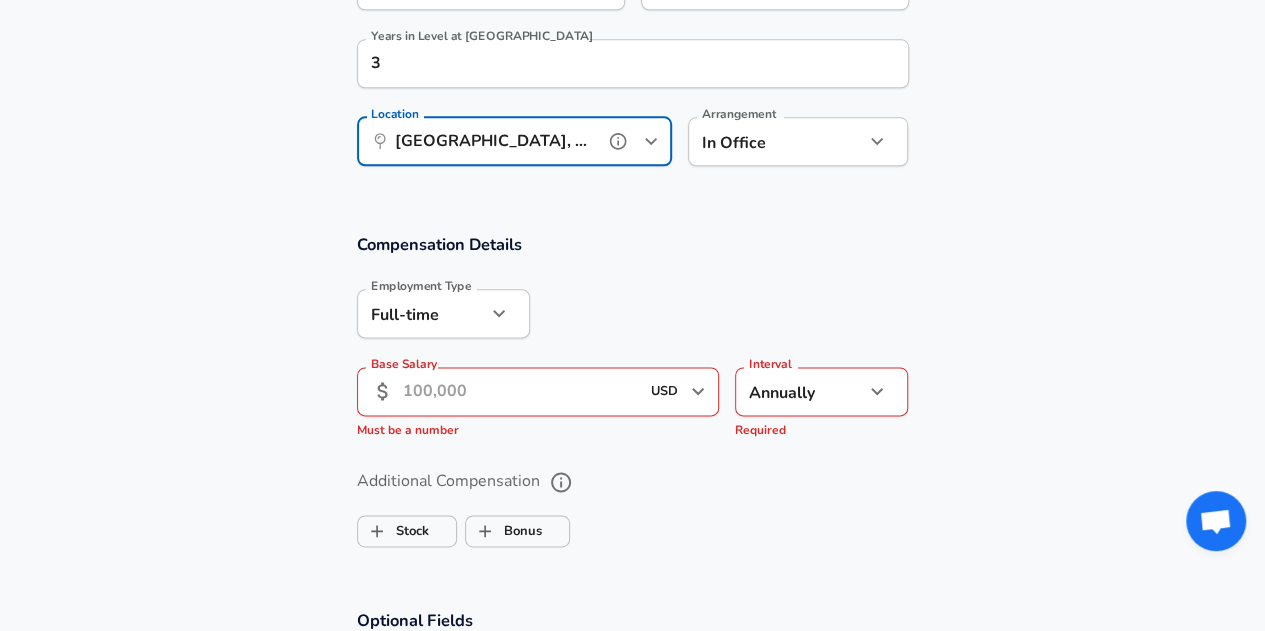 type on "[GEOGRAPHIC_DATA], [GEOGRAPHIC_DATA]" 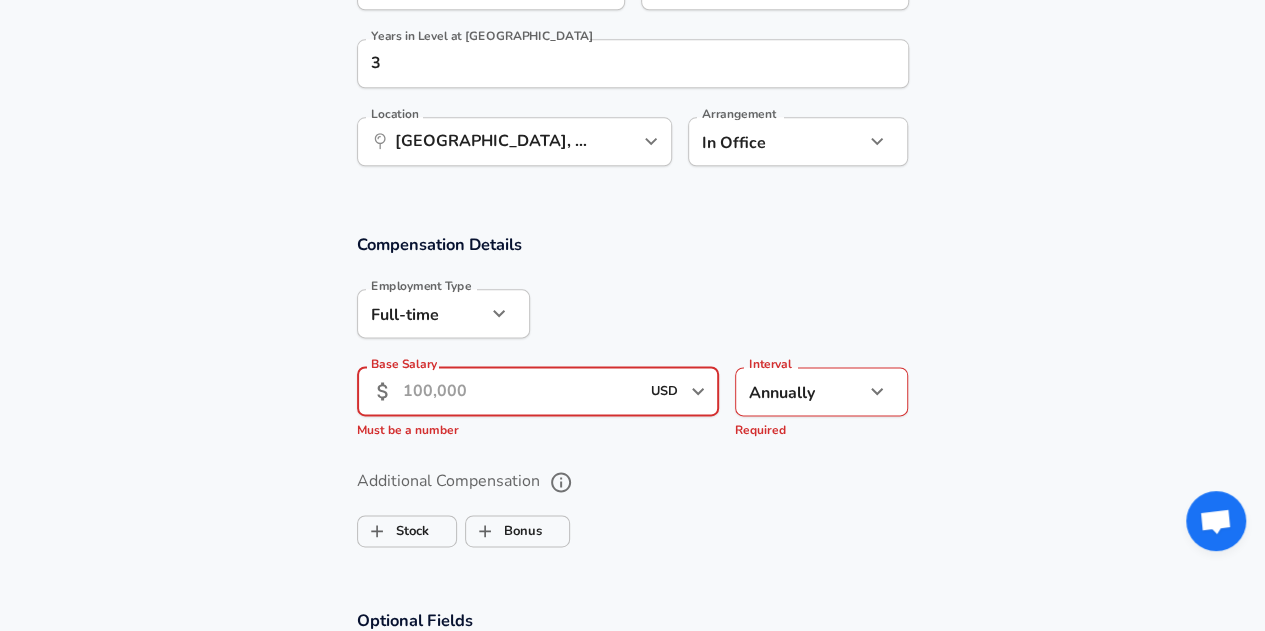 click on "Base Salary" at bounding box center [521, 391] 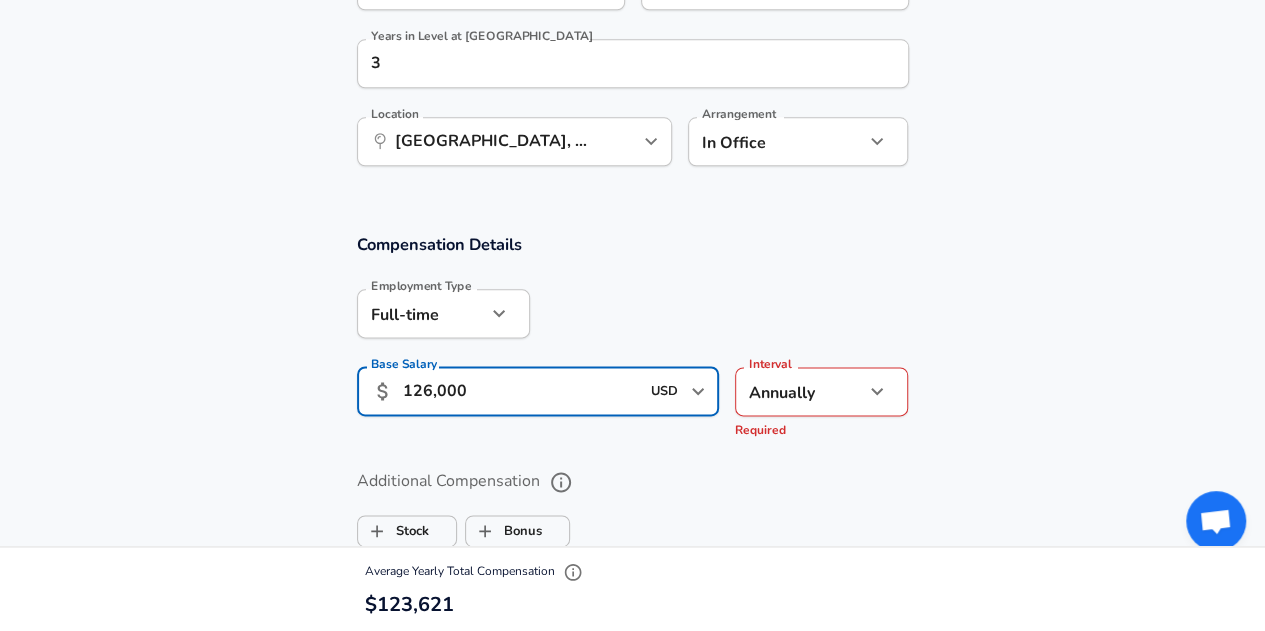 scroll, scrollTop: 0, scrollLeft: 0, axis: both 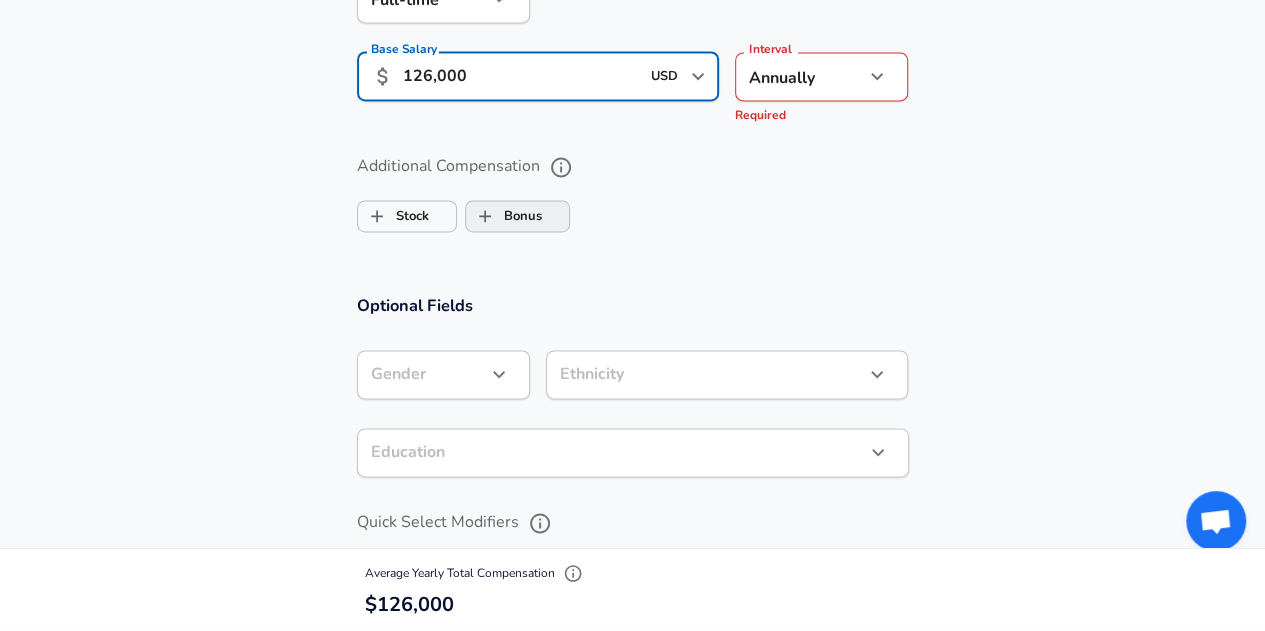 type on "126,000" 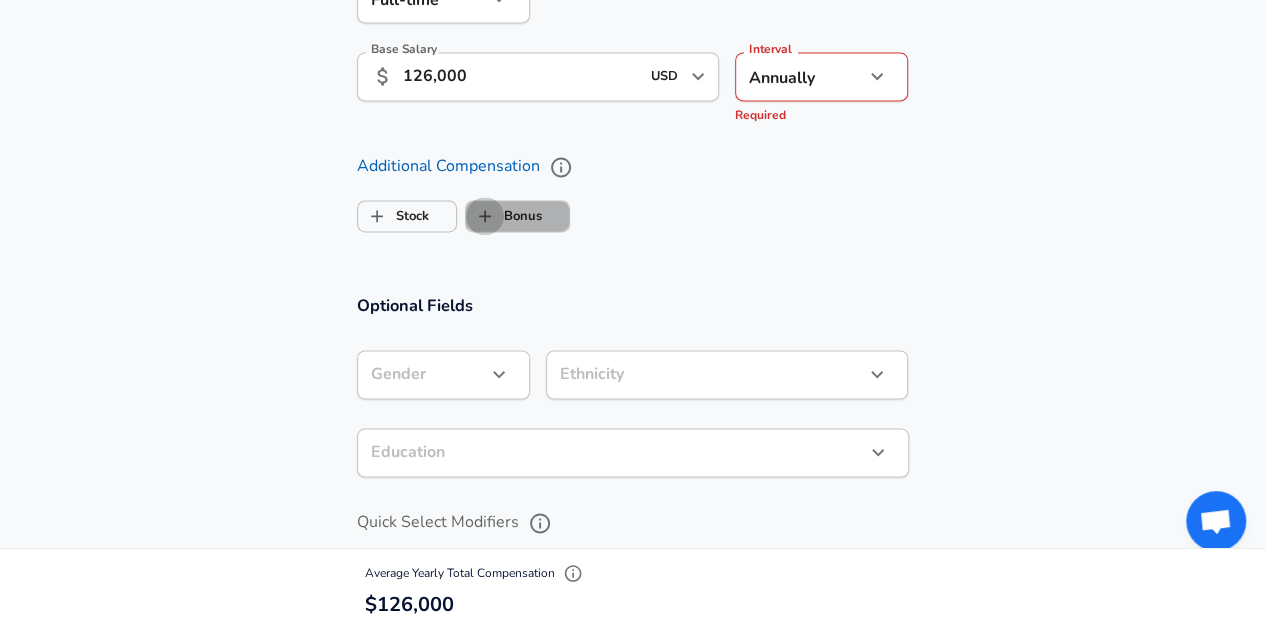 click on "Bonus" at bounding box center [485, 216] 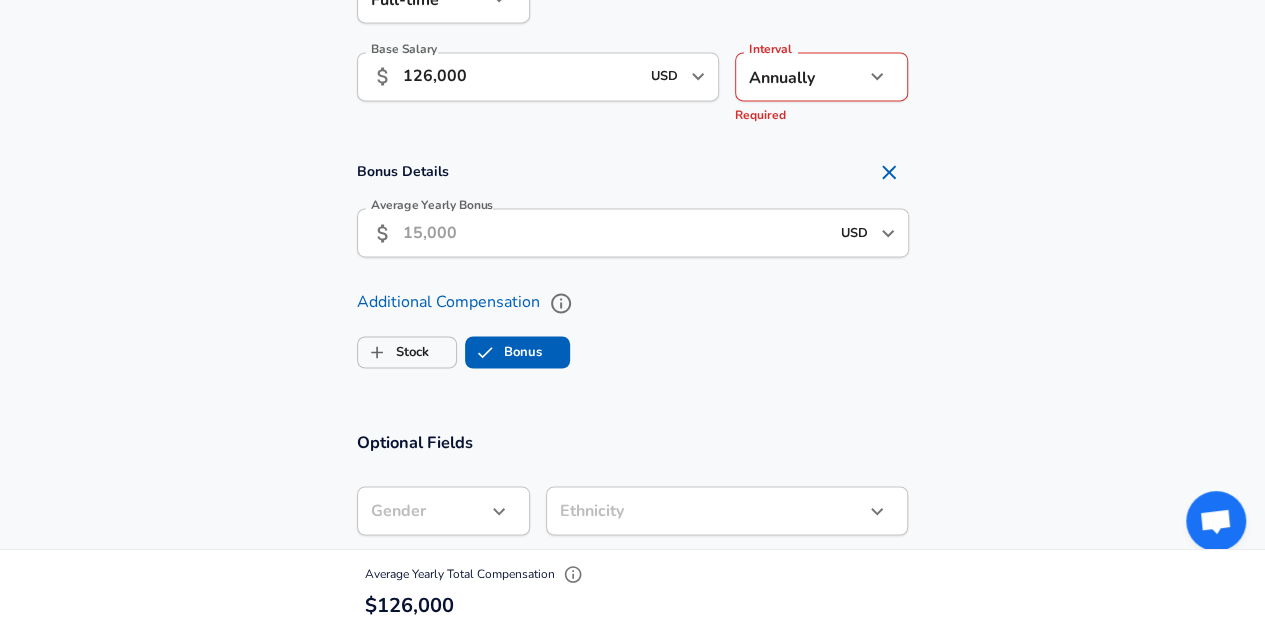 checkbox on "true" 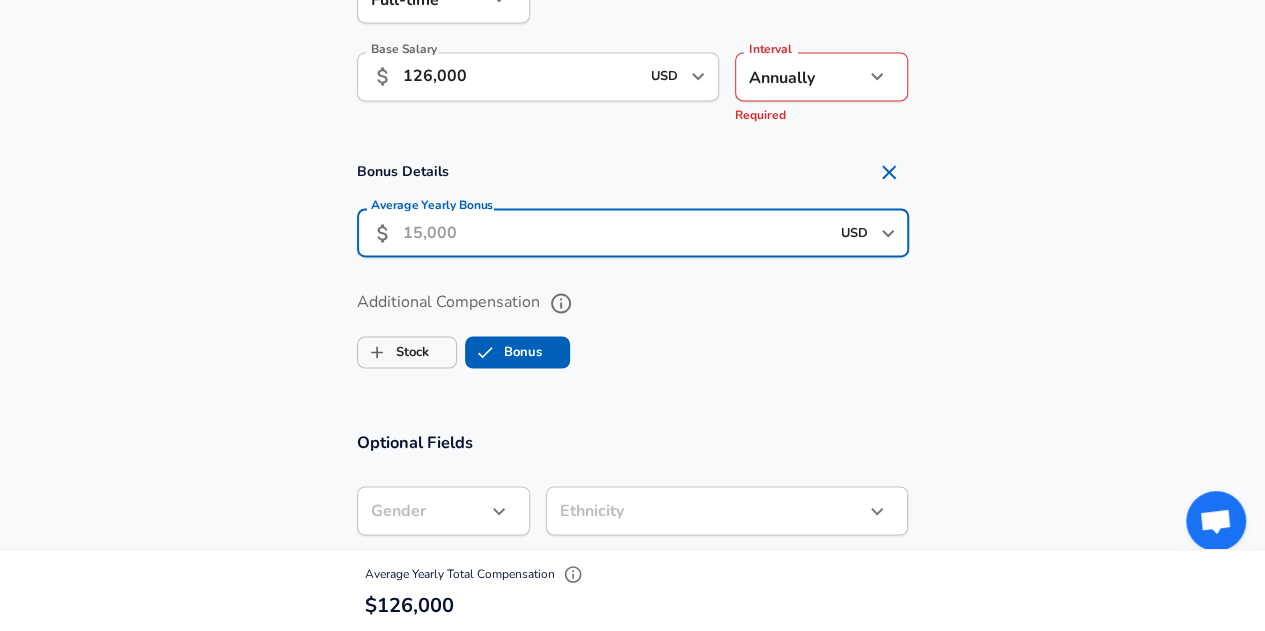 click on "Average Yearly Bonus" at bounding box center [616, 232] 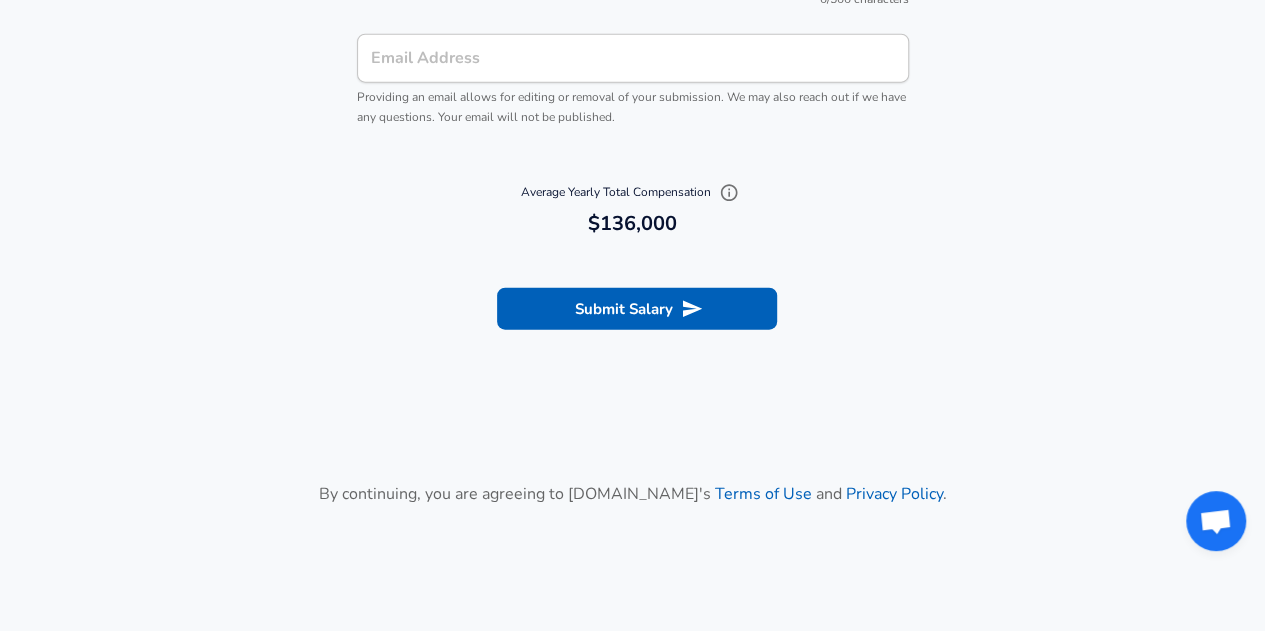 scroll, scrollTop: 2369, scrollLeft: 0, axis: vertical 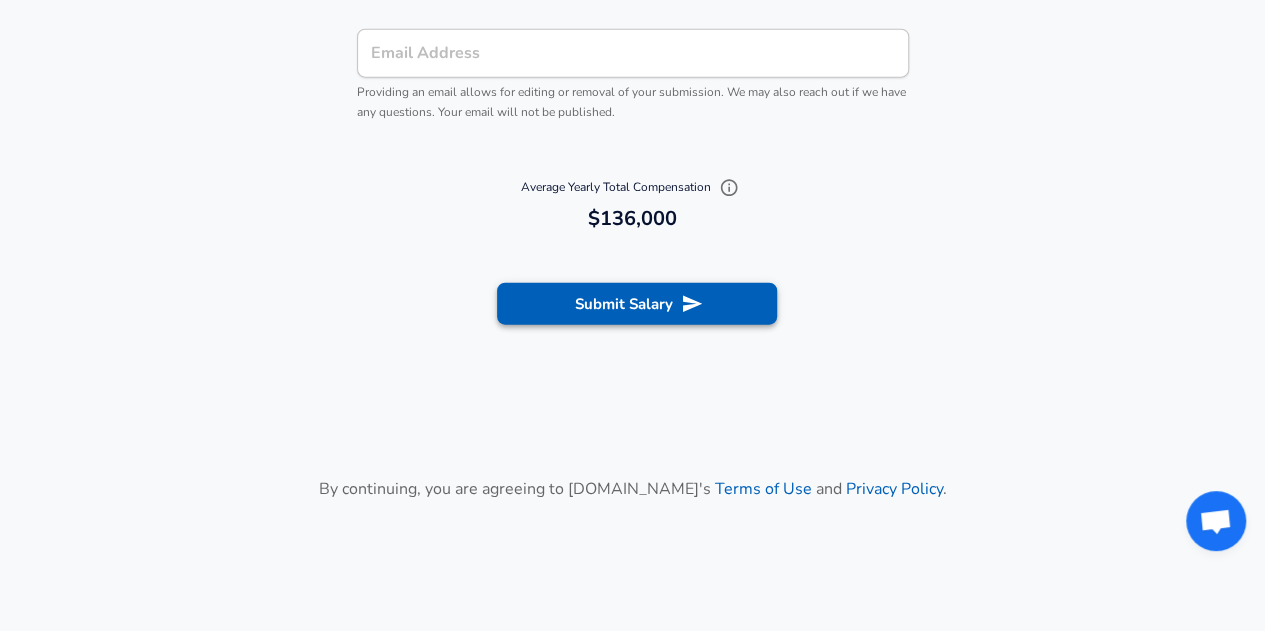 type on "10,000" 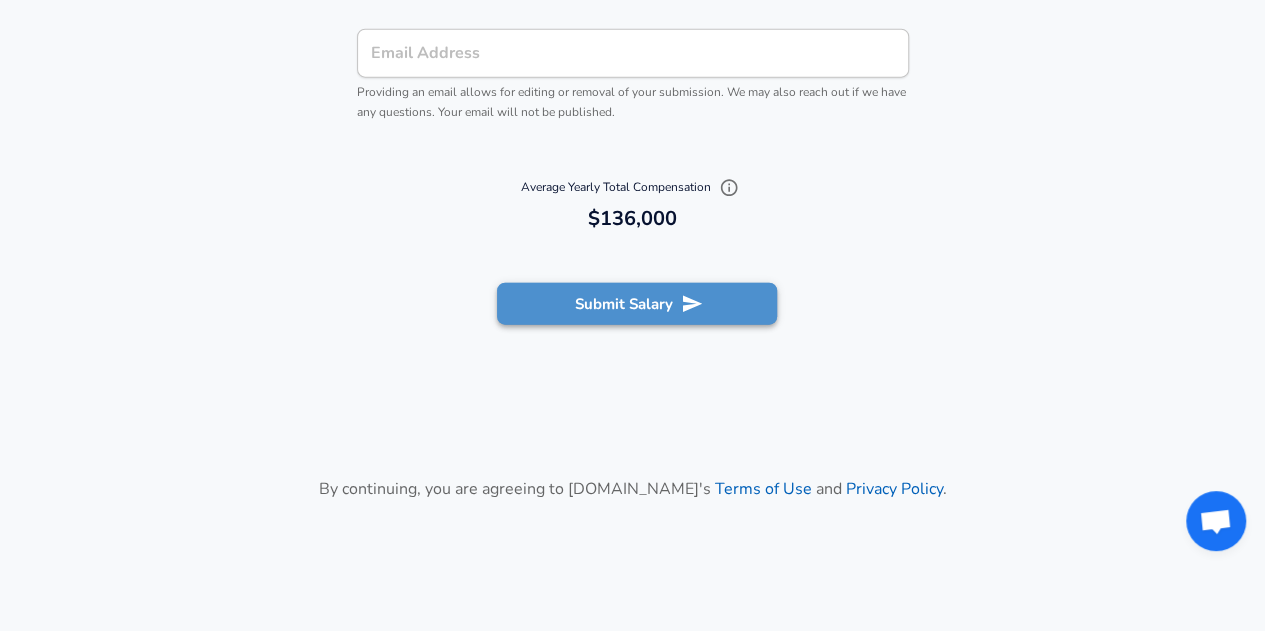 click on "Submit Salary" at bounding box center [637, 304] 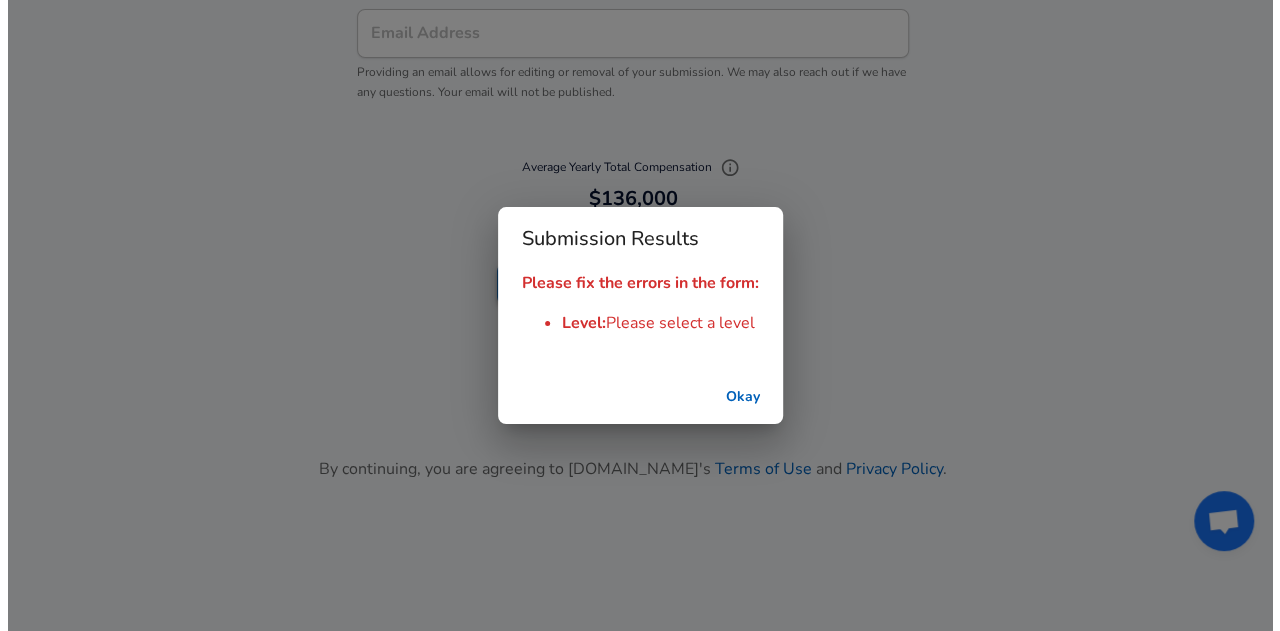 scroll, scrollTop: 2349, scrollLeft: 0, axis: vertical 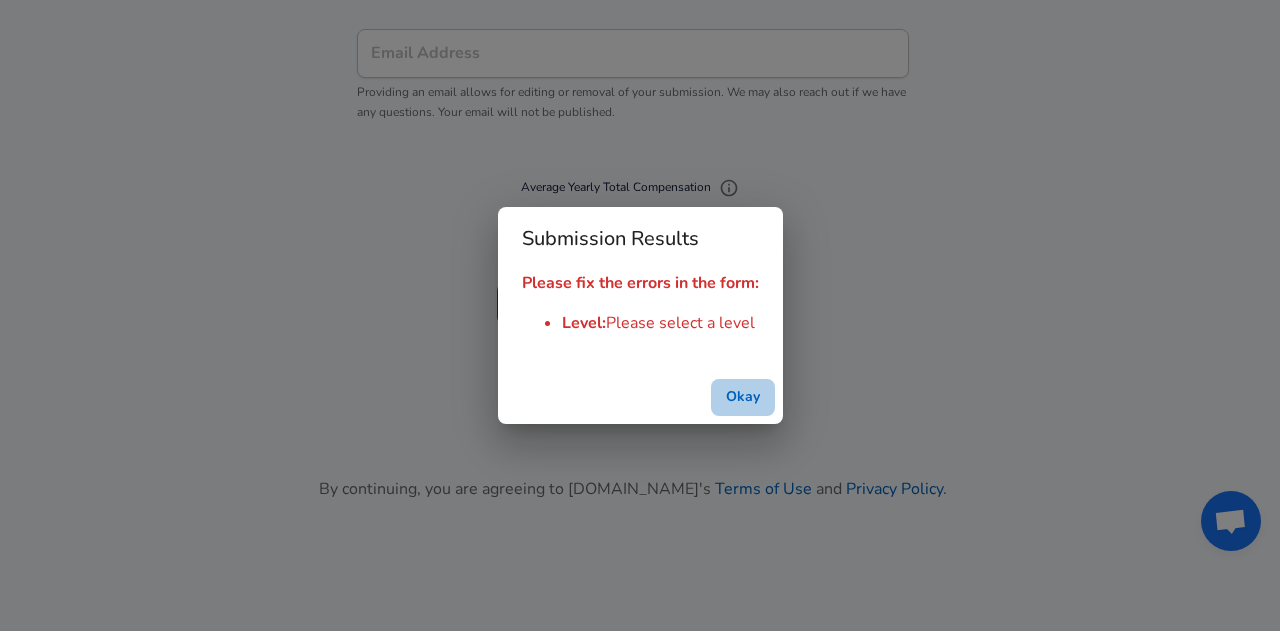 click on "Okay" at bounding box center [743, 397] 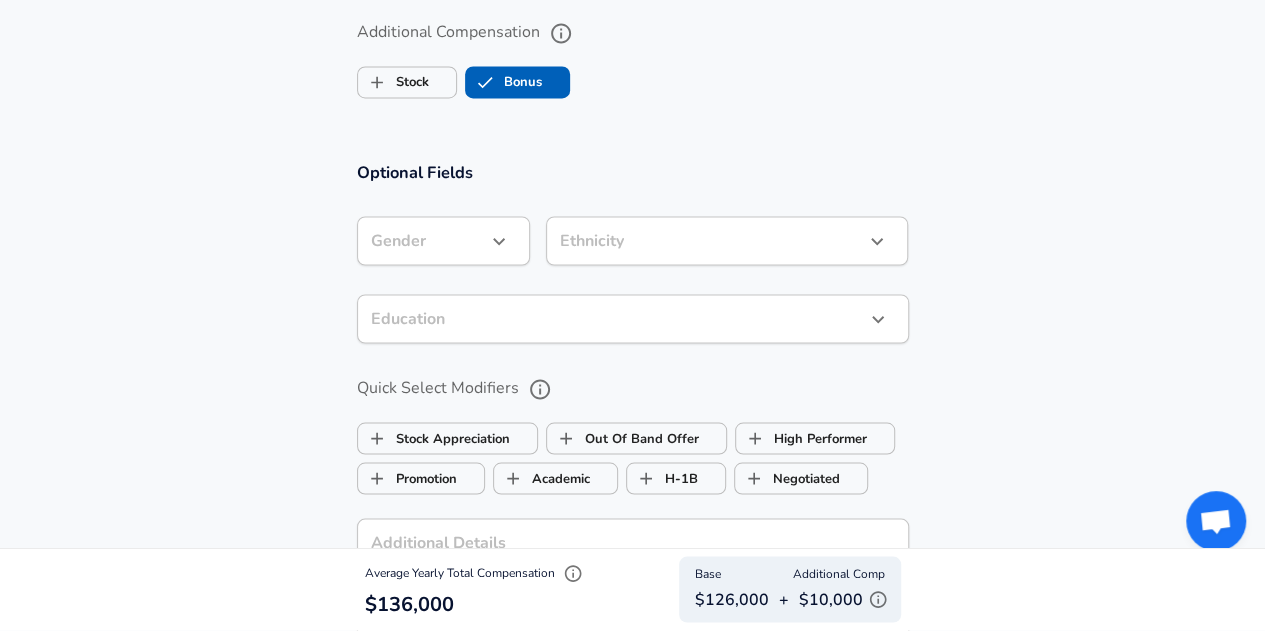 scroll, scrollTop: 1587, scrollLeft: 0, axis: vertical 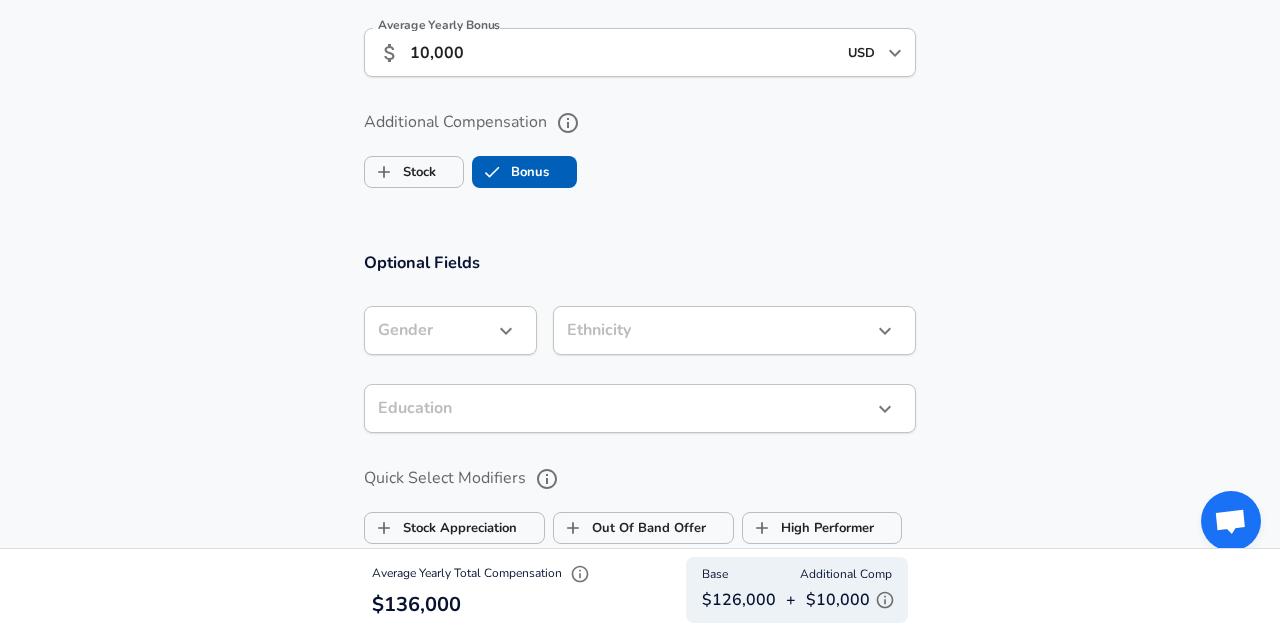click on "Restart Add Your Salary Upload your offer letter   to verify your submission Enhance Privacy and Anonymity No Automatically hides specific fields until there are enough submissions to safely display the full details.   More Details Based on your submission and the data points that we have already collected, we will automatically hide and anonymize specific fields if there aren't enough data points to remain sufficiently anonymous. Company & Title Information   Enter the company you received your offer from Company Illumina Company   Select the title that closest resembles your official title. This should be similar to the title that was present on your offer letter. Title Senior Product Development Engineer Title   Select a job family that best fits your role. If you can't find one, select 'Other' to enter a custom job family Job Family Mechanical Engineer Job Family   Select a Specialization that best fits your role. If you can't find one, select 'Other' to enter a custom specialization Select Specialization" at bounding box center (640, -1272) 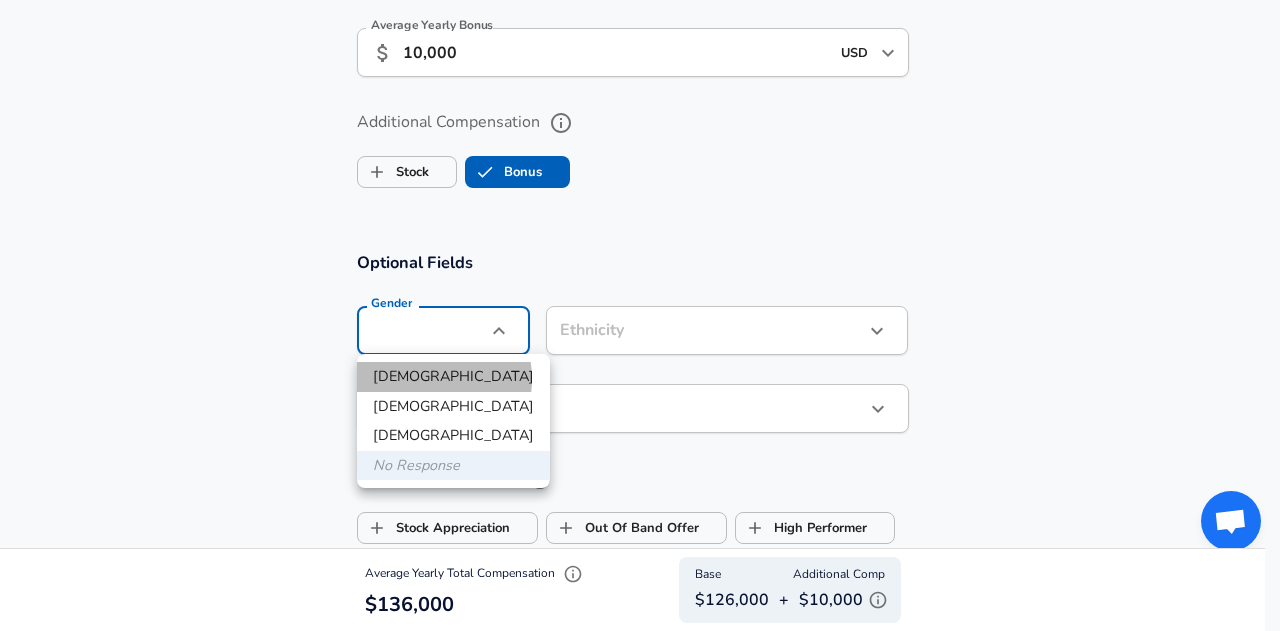 click on "[DEMOGRAPHIC_DATA]" at bounding box center (453, 377) 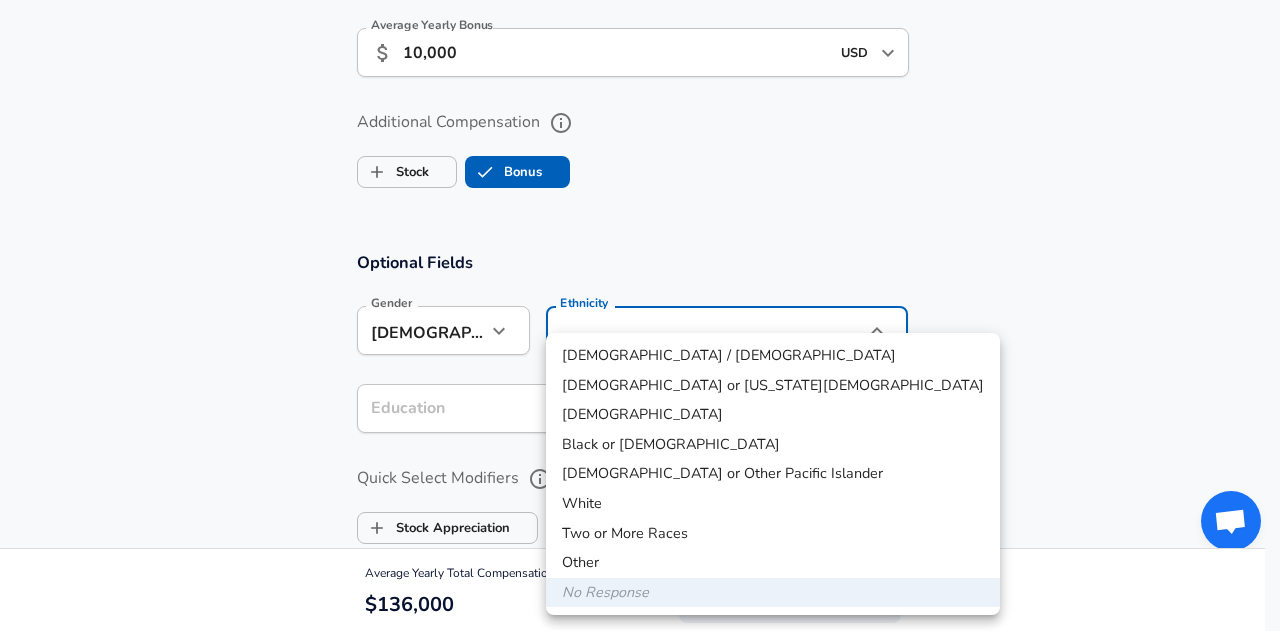 click on "Restart Add Your Salary Upload your offer letter   to verify your submission Enhance Privacy and Anonymity No Automatically hides specific fields until there are enough submissions to safely display the full details.   More Details Based on your submission and the data points that we have already collected, we will automatically hide and anonymize specific fields if there aren't enough data points to remain sufficiently anonymous. Company & Title Information   Enter the company you received your offer from Company Illumina Company   Select the title that closest resembles your official title. This should be similar to the title that was present on your offer letter. Title Senior Product Development Engineer Title   Select a job family that best fits your role. If you can't find one, select 'Other' to enter a custom job family Job Family Mechanical Engineer Job Family   Select a Specialization that best fits your role. If you can't find one, select 'Other' to enter a custom specialization Select Specialization" at bounding box center (640, -1272) 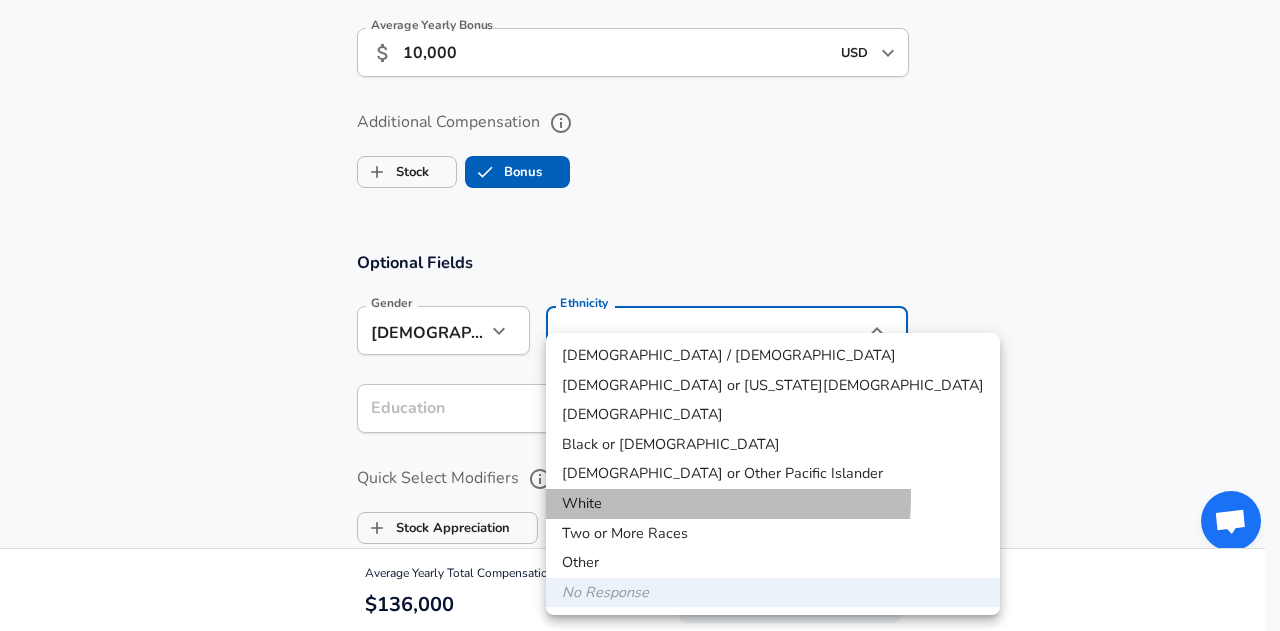 click on "White" at bounding box center (773, 504) 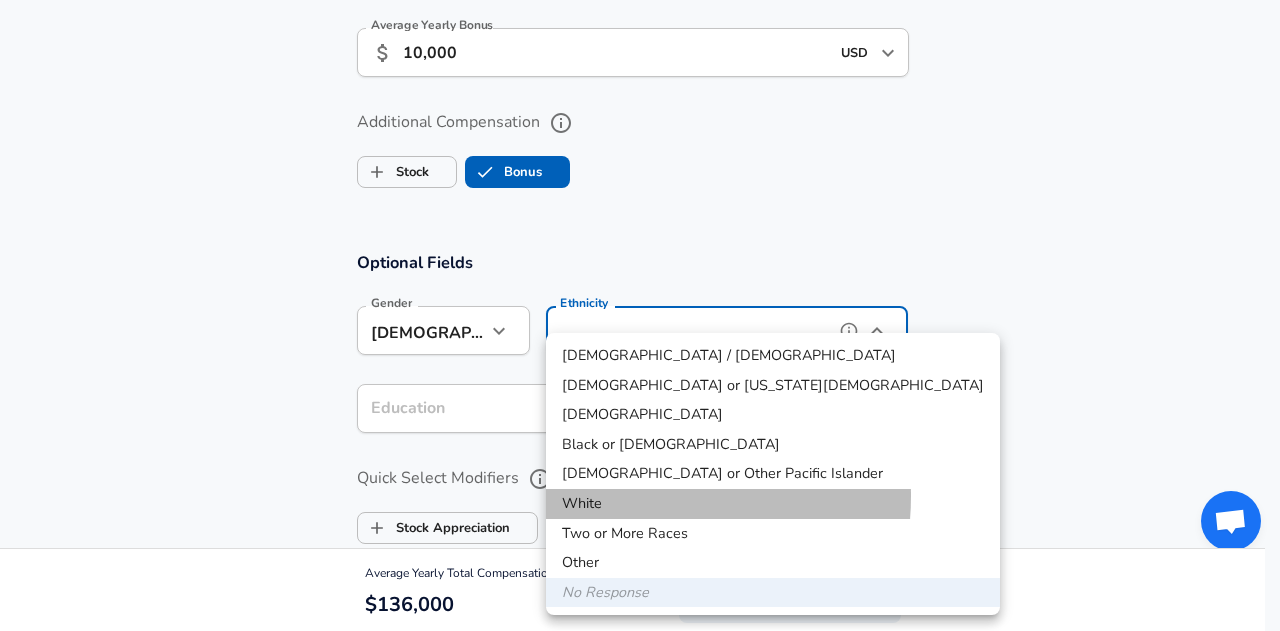 type on "White" 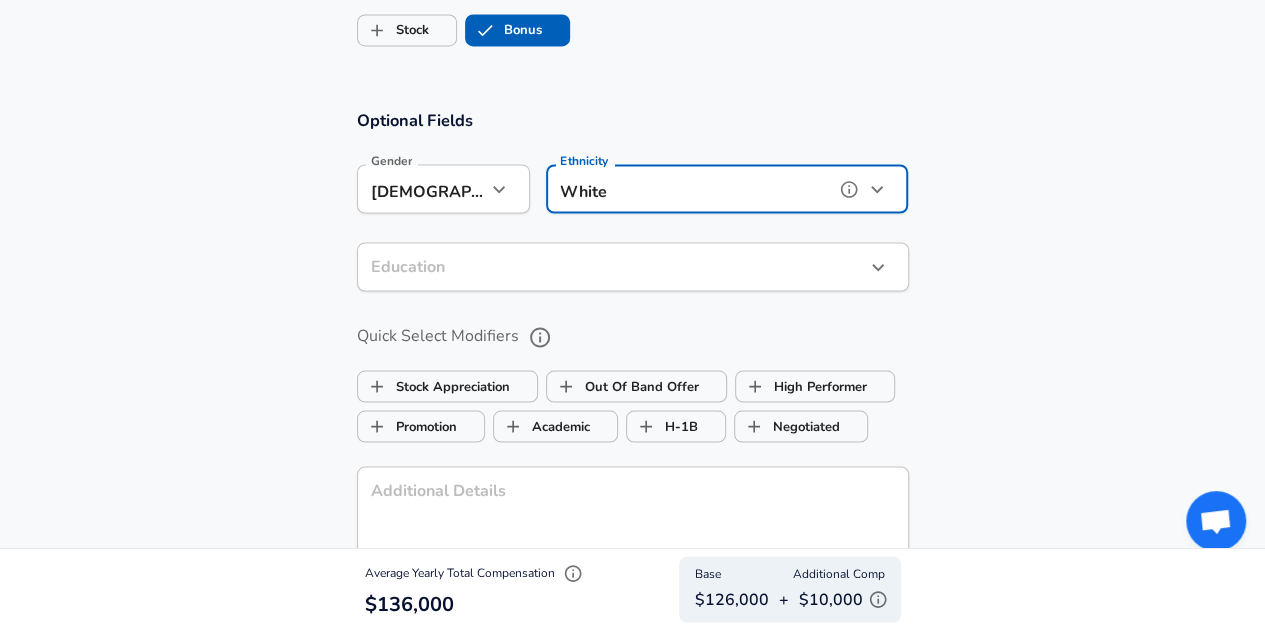 scroll, scrollTop: 1730, scrollLeft: 0, axis: vertical 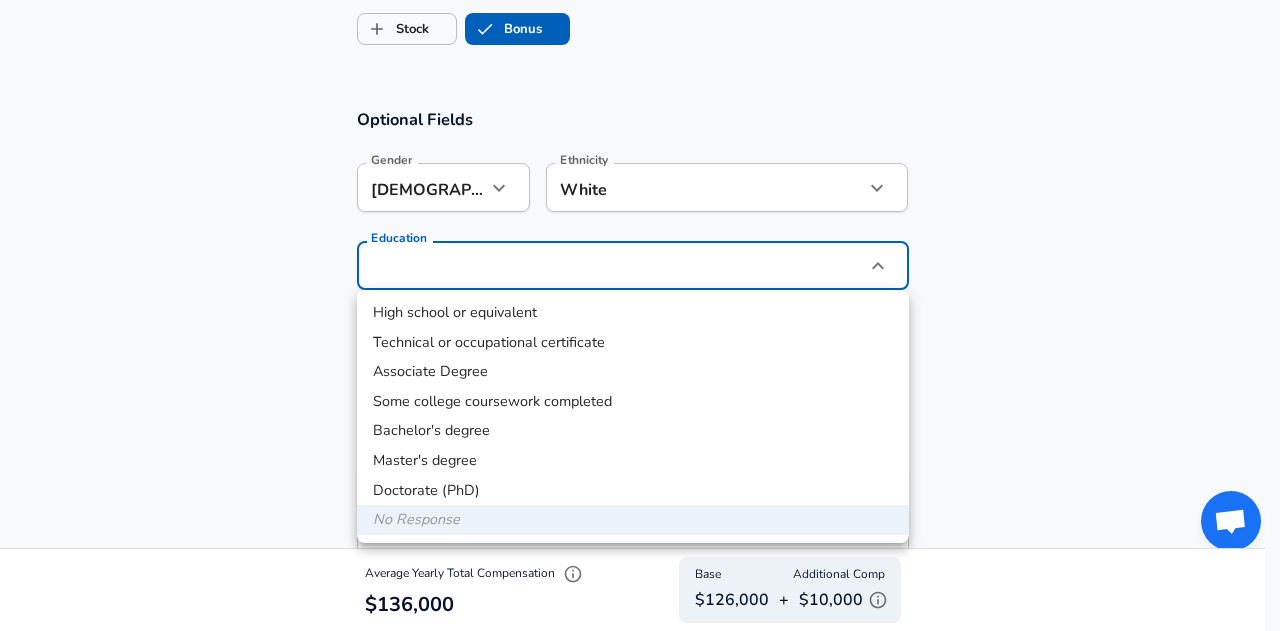 click on "Restart Add Your Salary Upload your offer letter   to verify your submission Enhance Privacy and Anonymity No Automatically hides specific fields until there are enough submissions to safely display the full details.   More Details Based on your submission and the data points that we have already collected, we will automatically hide and anonymize specific fields if there aren't enough data points to remain sufficiently anonymous. Company & Title Information   Enter the company you received your offer from Company Illumina Company   Select the title that closest resembles your official title. This should be similar to the title that was present on your offer letter. Title Senior Product Development Engineer Title   Select a job family that best fits your role. If you can't find one, select 'Other' to enter a custom job family Job Family Mechanical Engineer Job Family   Select a Specialization that best fits your role. If you can't find one, select 'Other' to enter a custom specialization Select Specialization" at bounding box center [640, -1415] 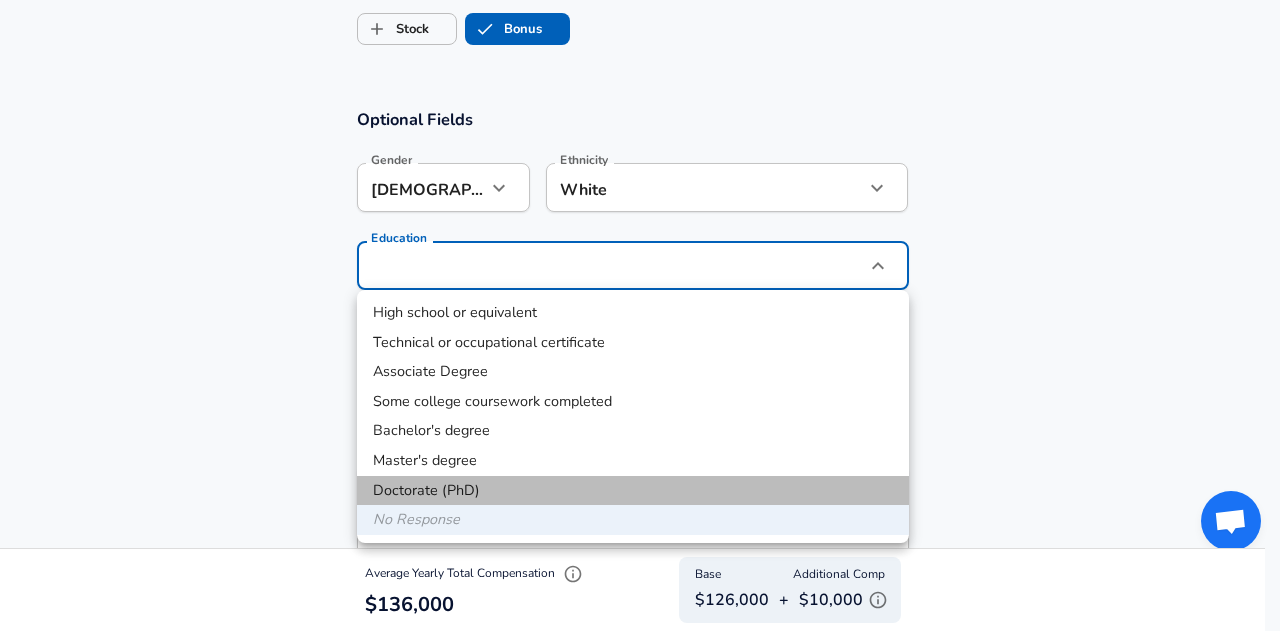 click on "Doctorate (PhD)" at bounding box center [633, 491] 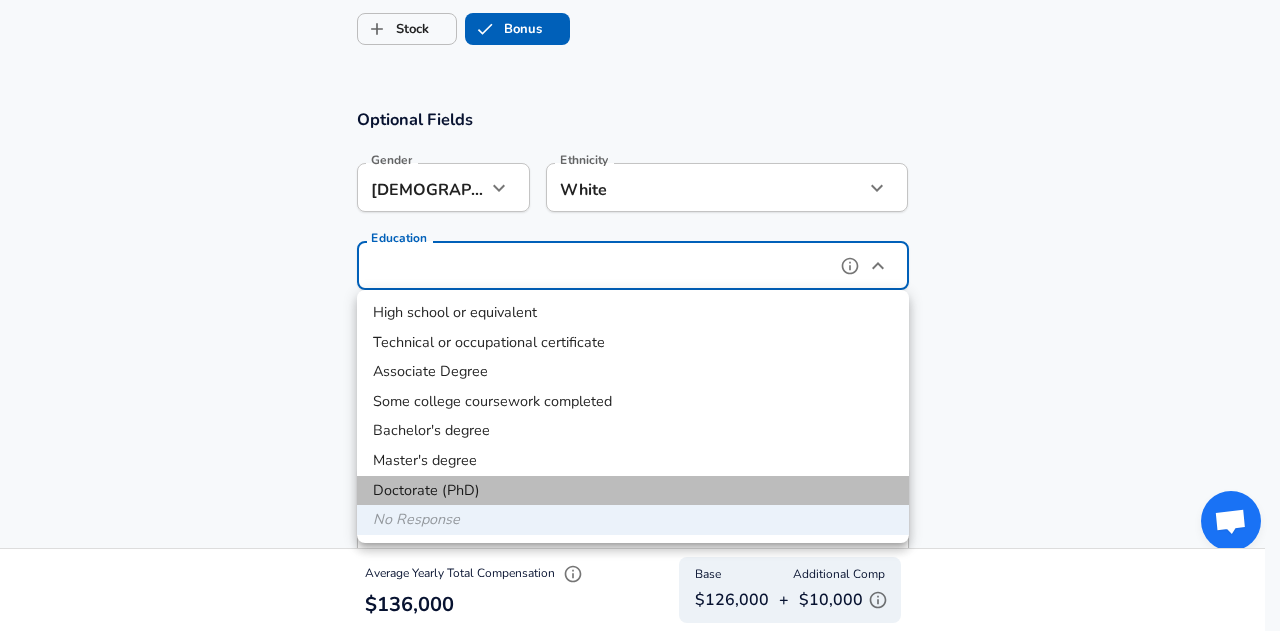 type on "Doctorate (PhD)" 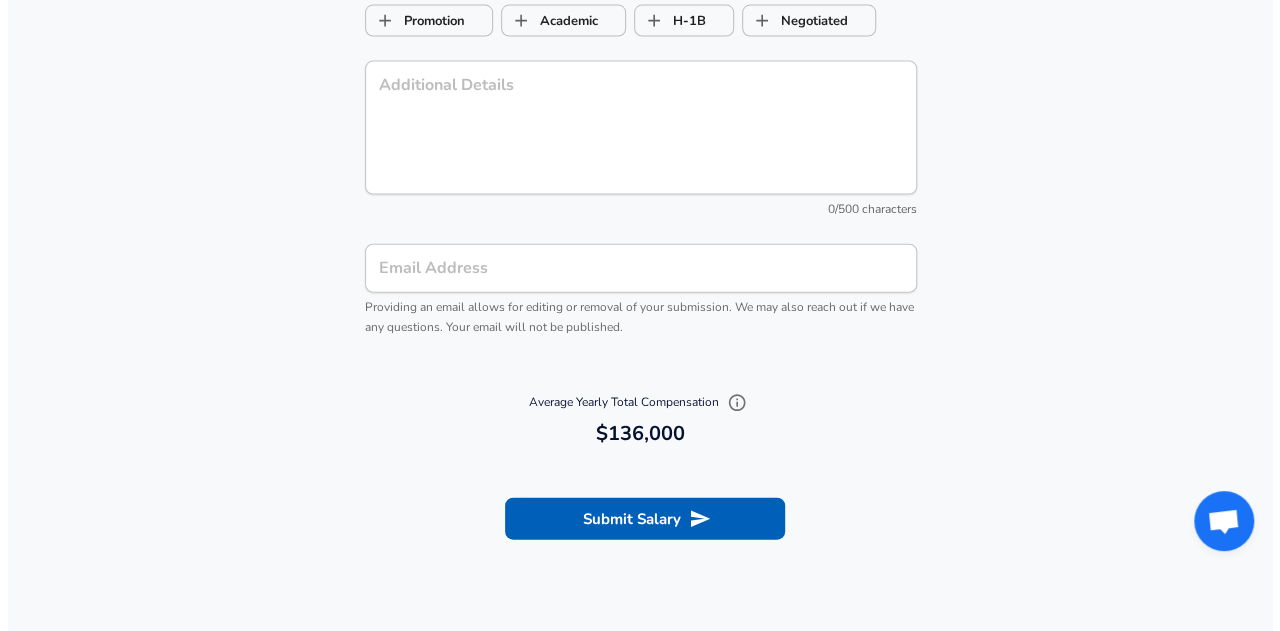 scroll, scrollTop: 2135, scrollLeft: 0, axis: vertical 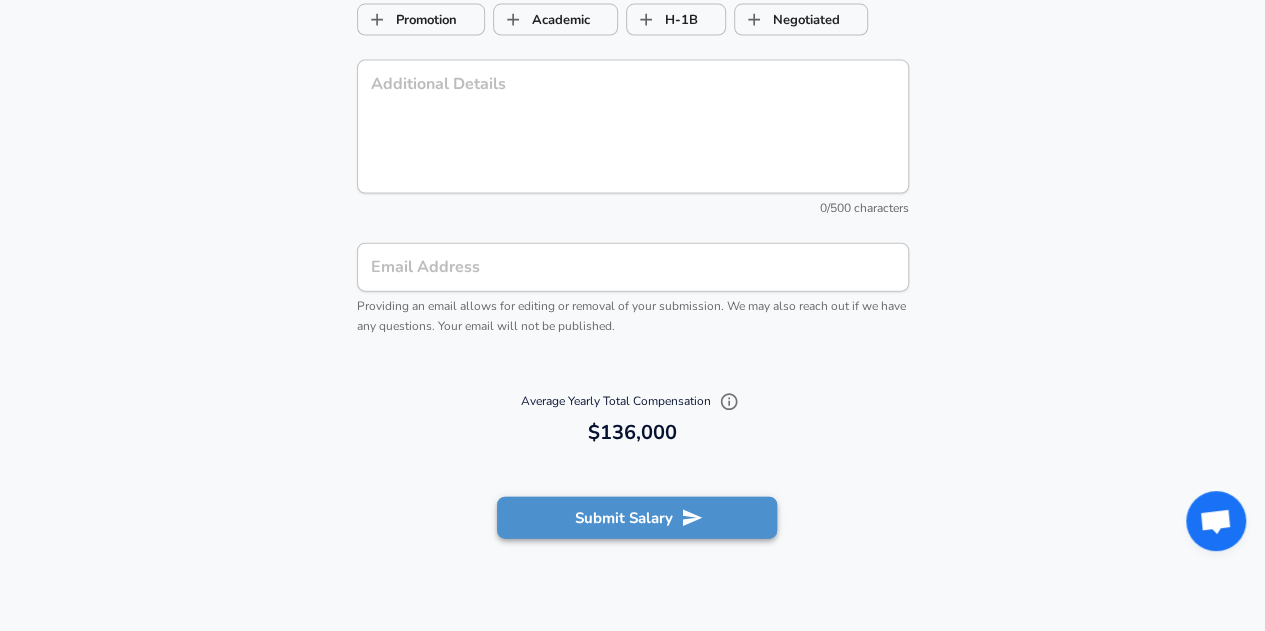 click on "Submit Salary" at bounding box center (637, 518) 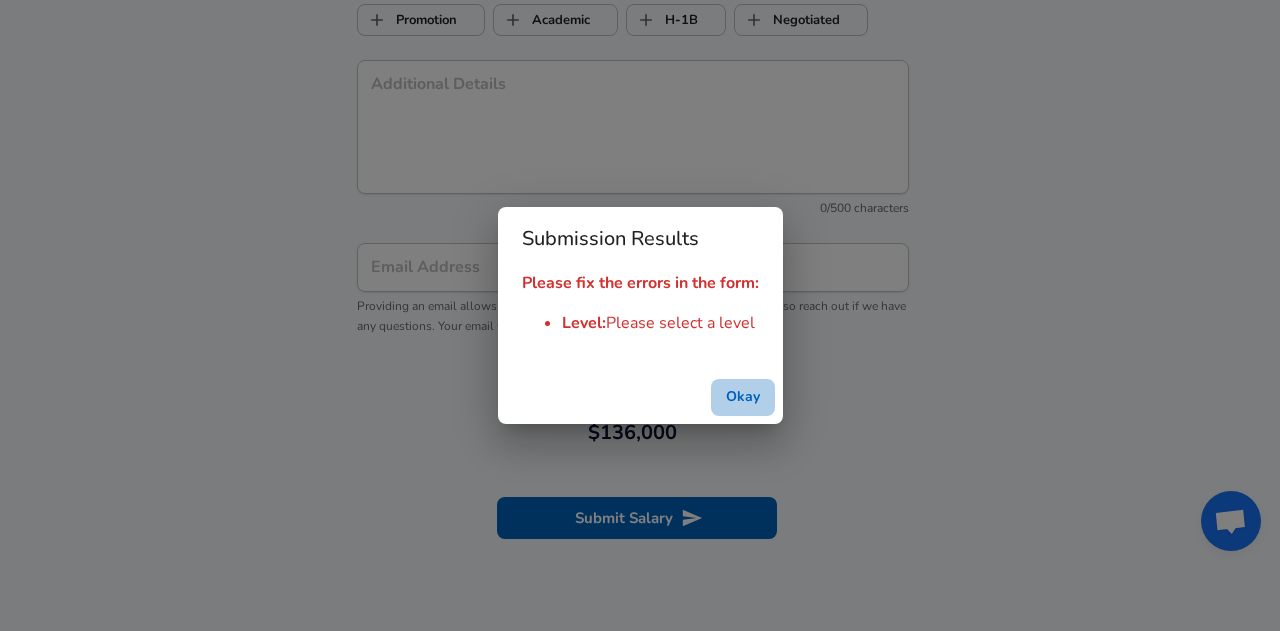 click on "Okay" at bounding box center (743, 397) 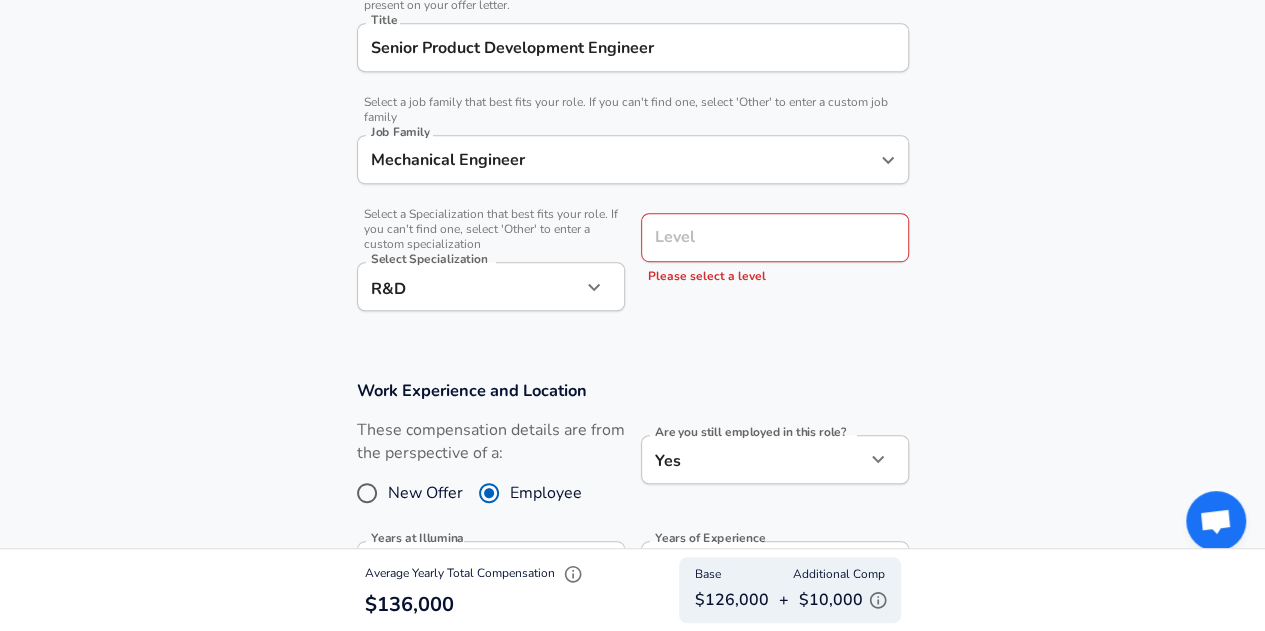 scroll, scrollTop: 531, scrollLeft: 0, axis: vertical 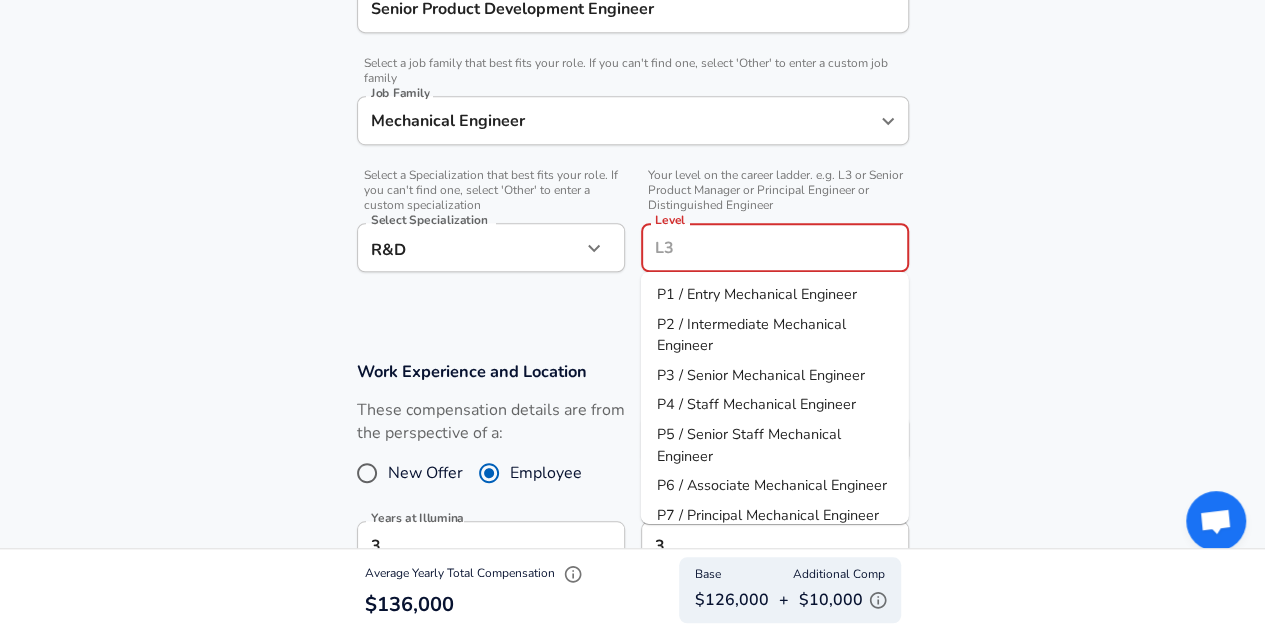 click on "Level" at bounding box center (775, 247) 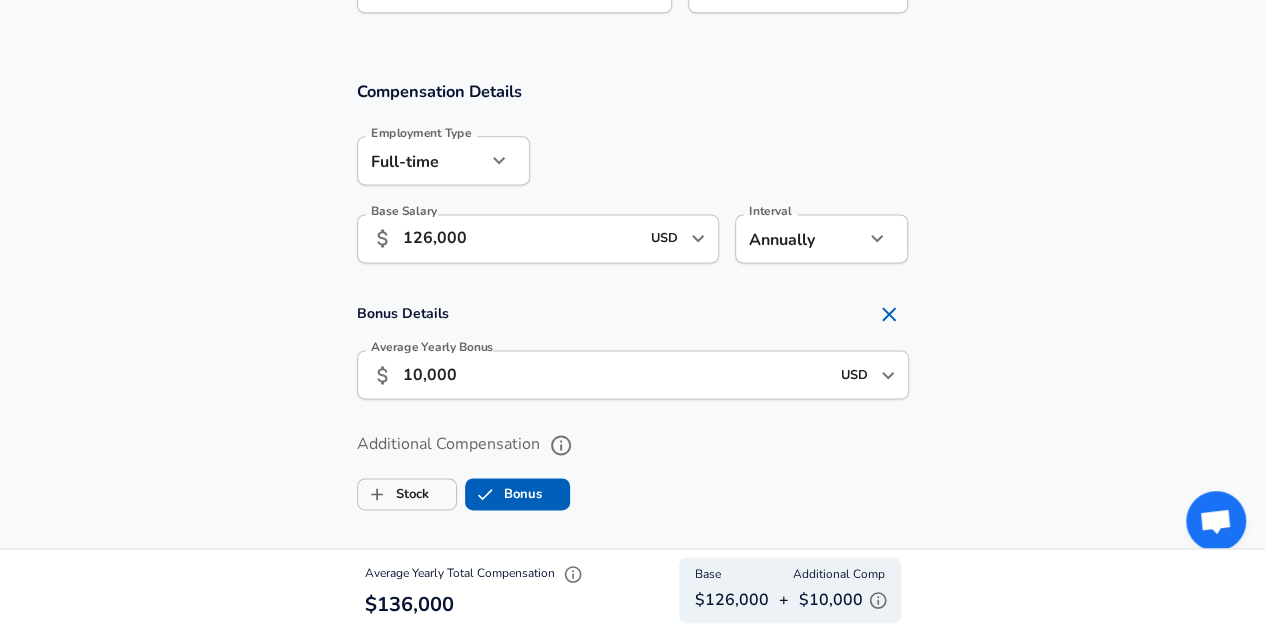 scroll, scrollTop: 1267, scrollLeft: 0, axis: vertical 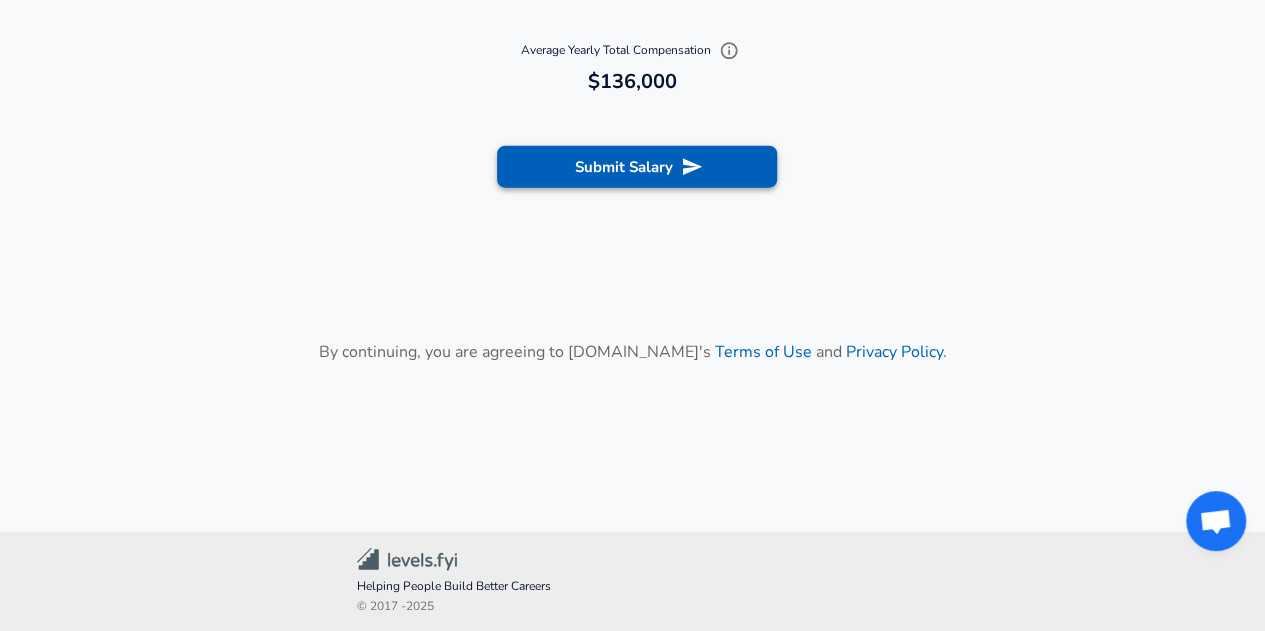 click on "Submit Salary" at bounding box center (637, 167) 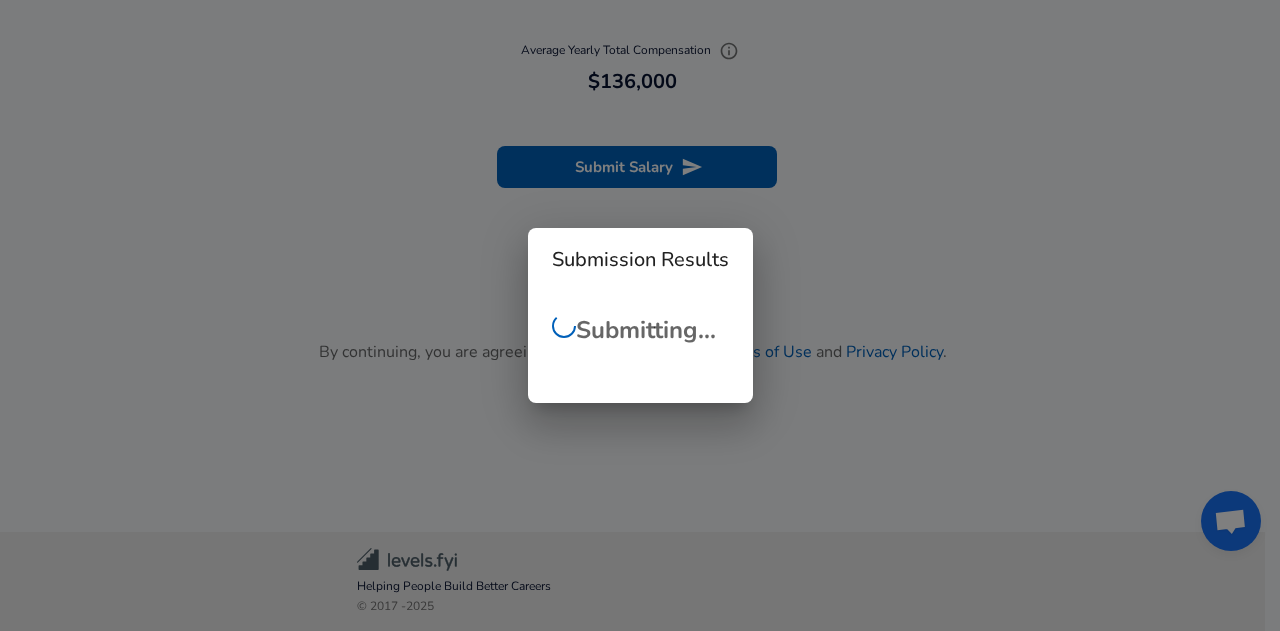 scroll, scrollTop: 892, scrollLeft: 0, axis: vertical 